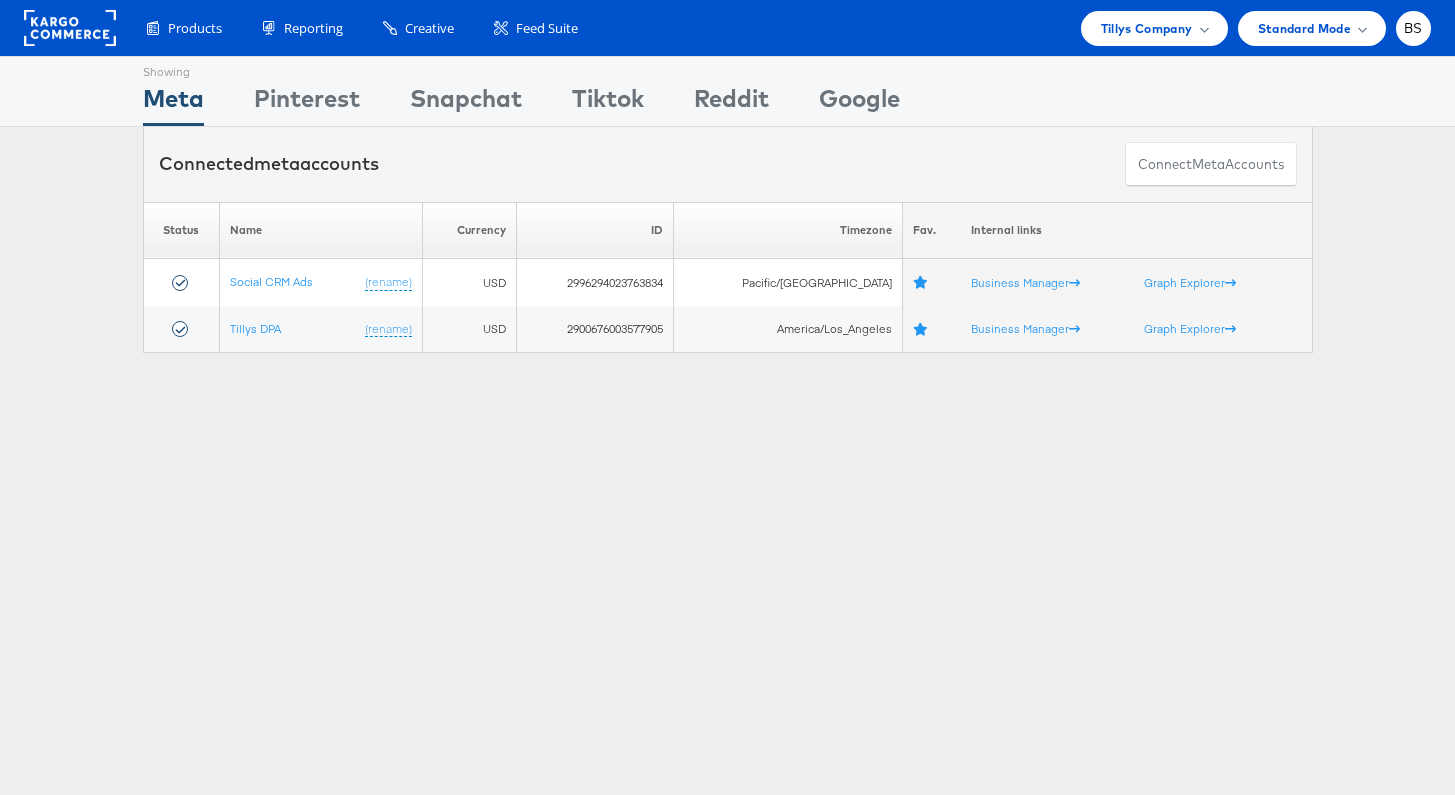 scroll, scrollTop: 0, scrollLeft: 0, axis: both 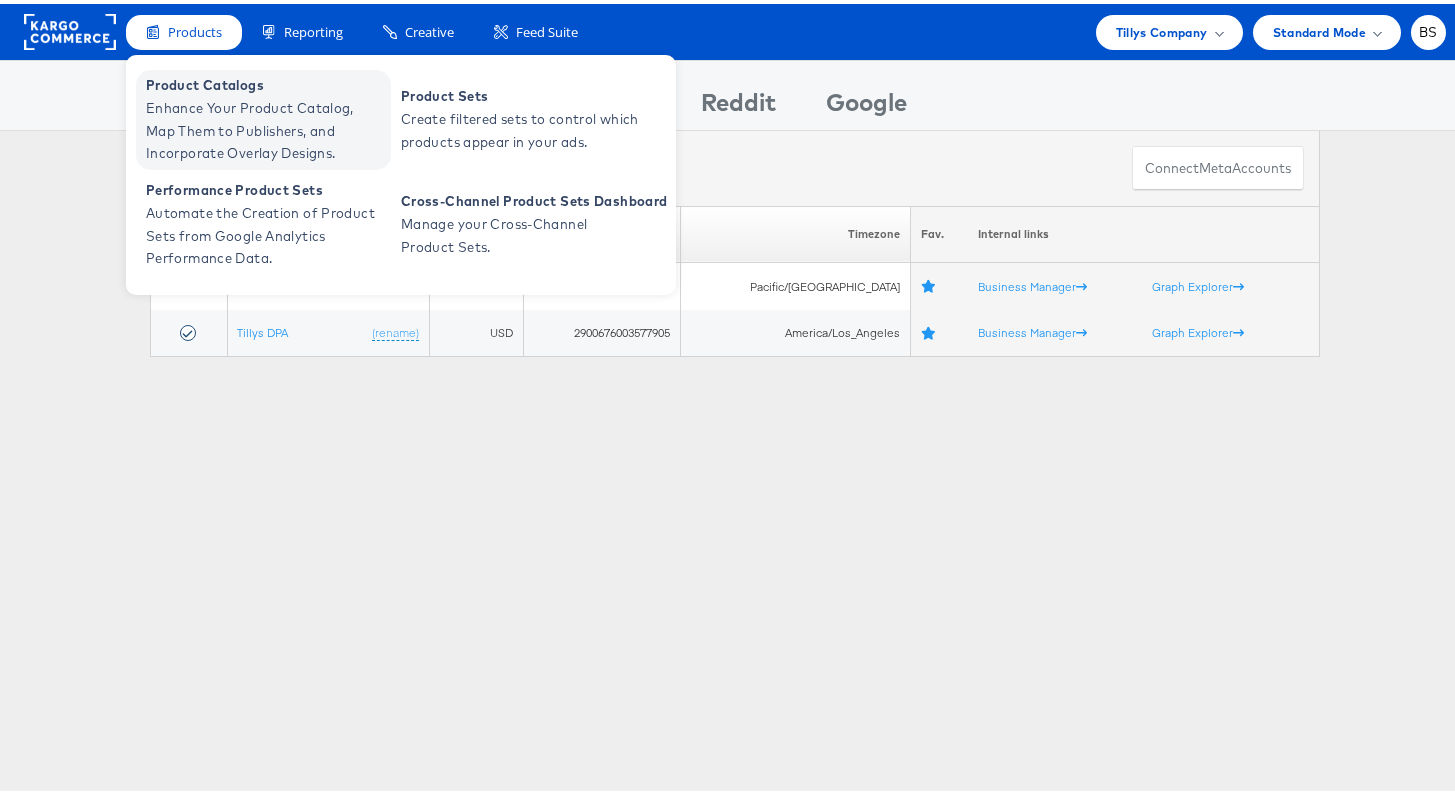 click on "Product Catalogs
Enhance Your Product Catalog, Map Them to Publishers, and Incorporate Overlay Designs." at bounding box center [263, 116] 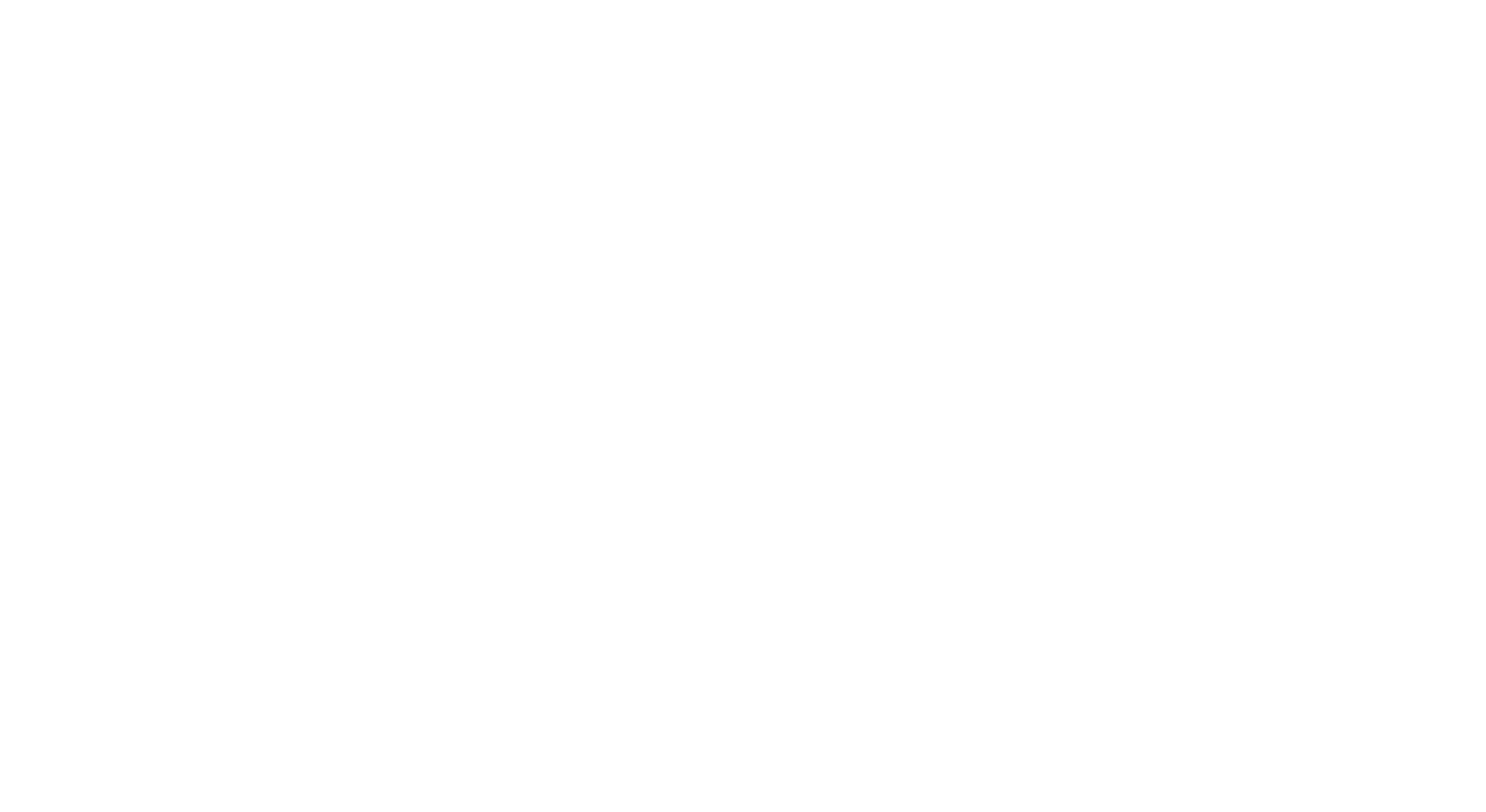 scroll, scrollTop: 0, scrollLeft: 0, axis: both 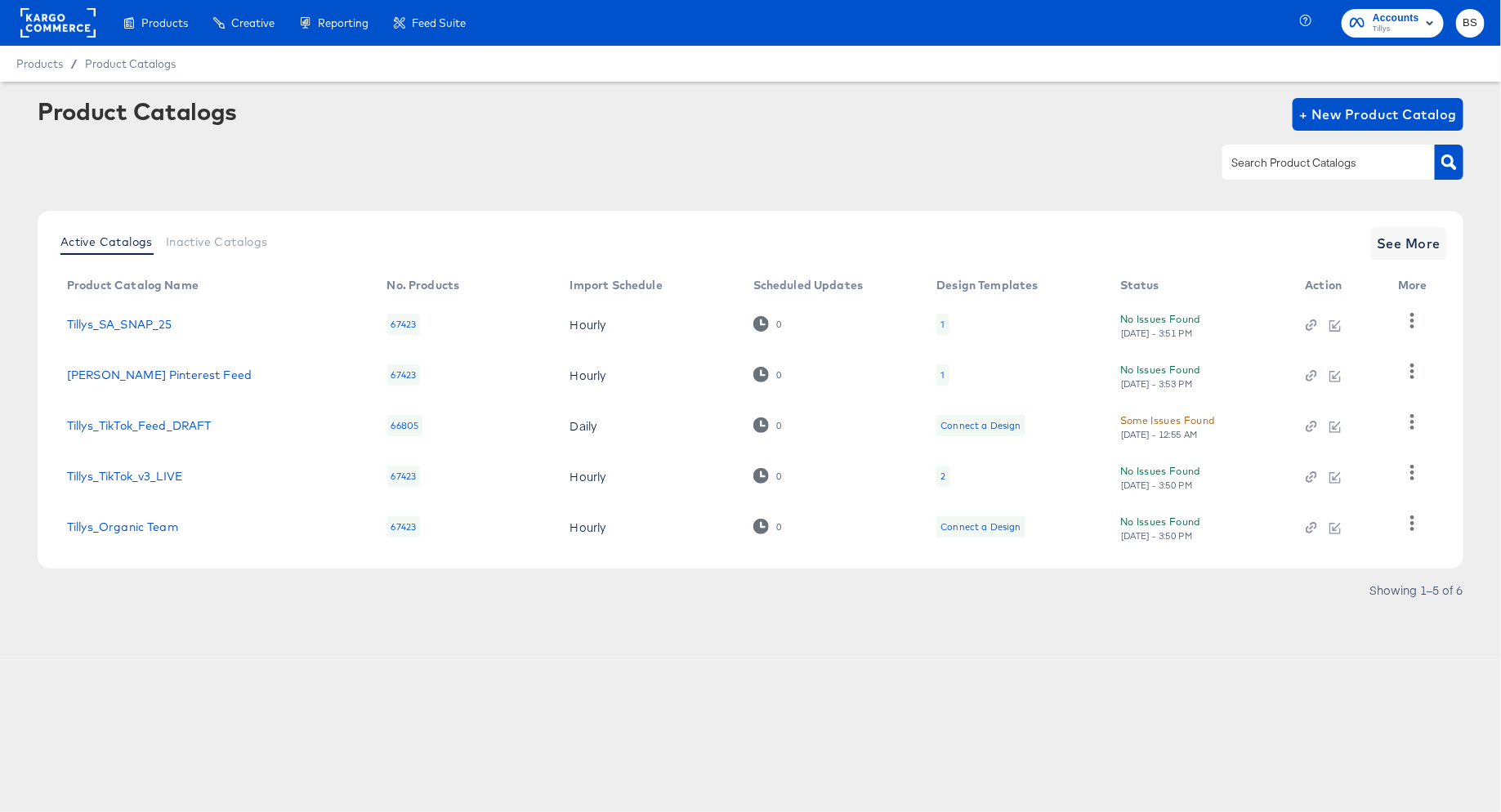 click at bounding box center [1316, 163] 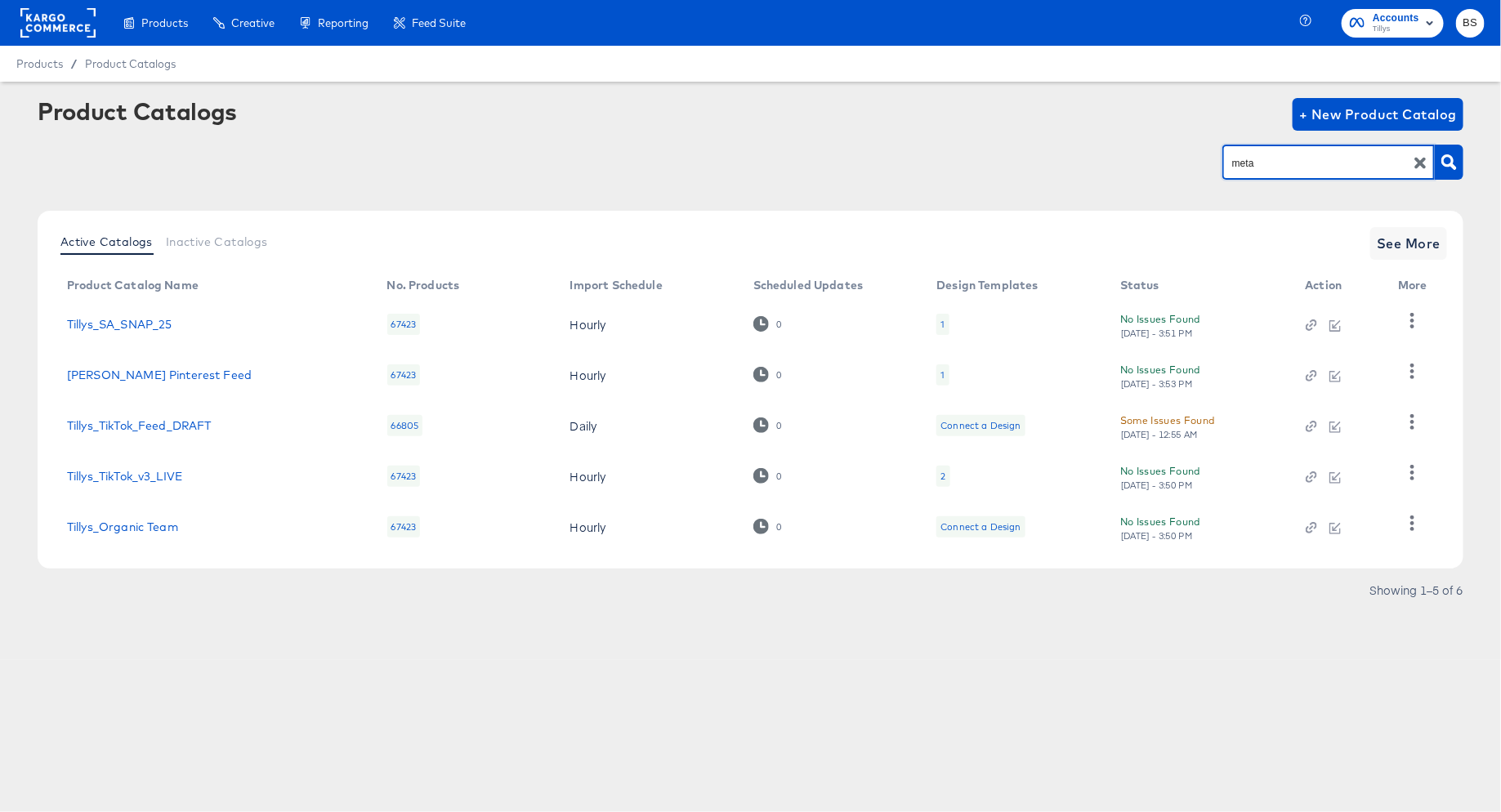 type on "meta" 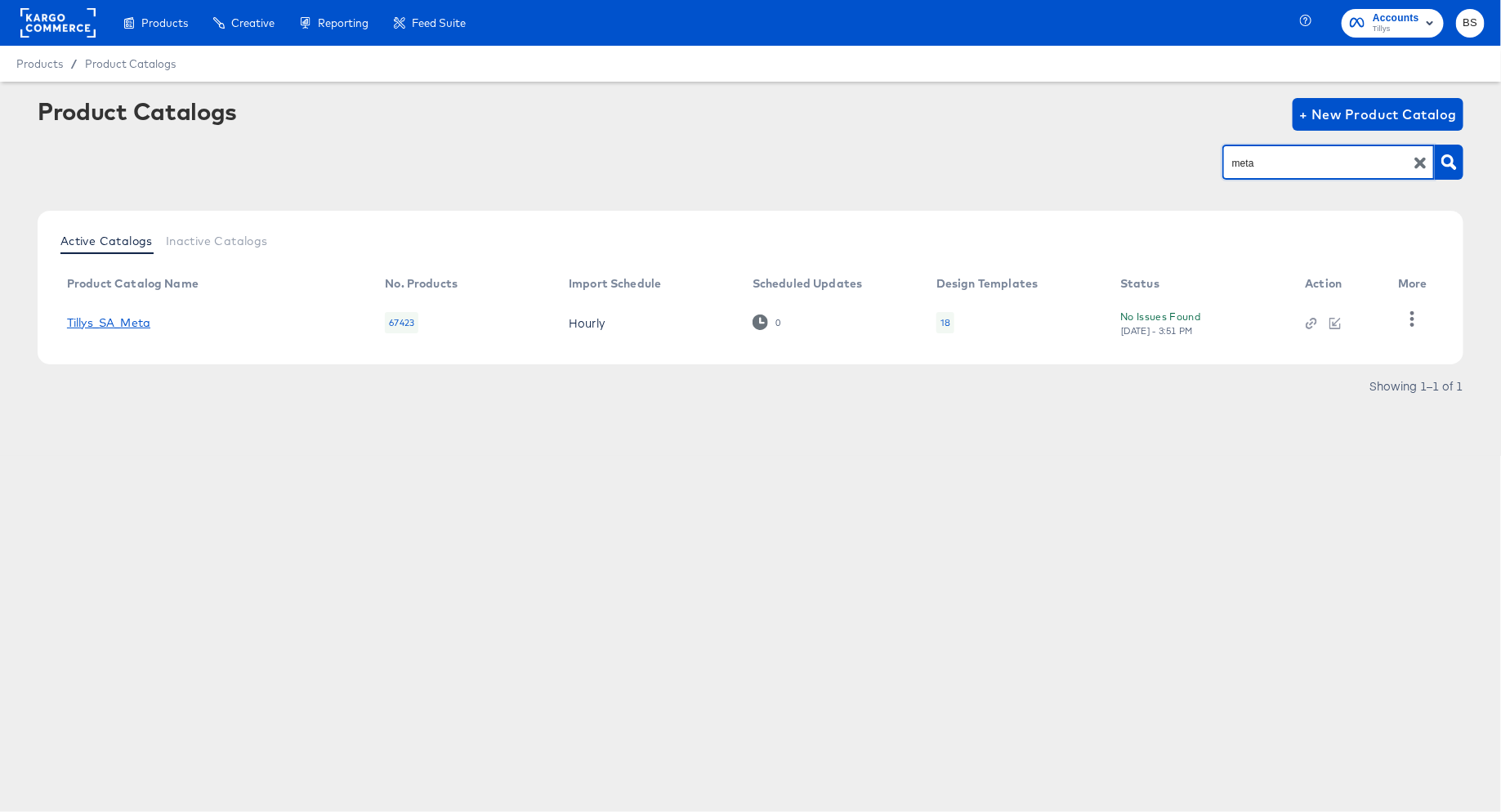 click on "Tillys_SA_Meta" at bounding box center (109, 323) 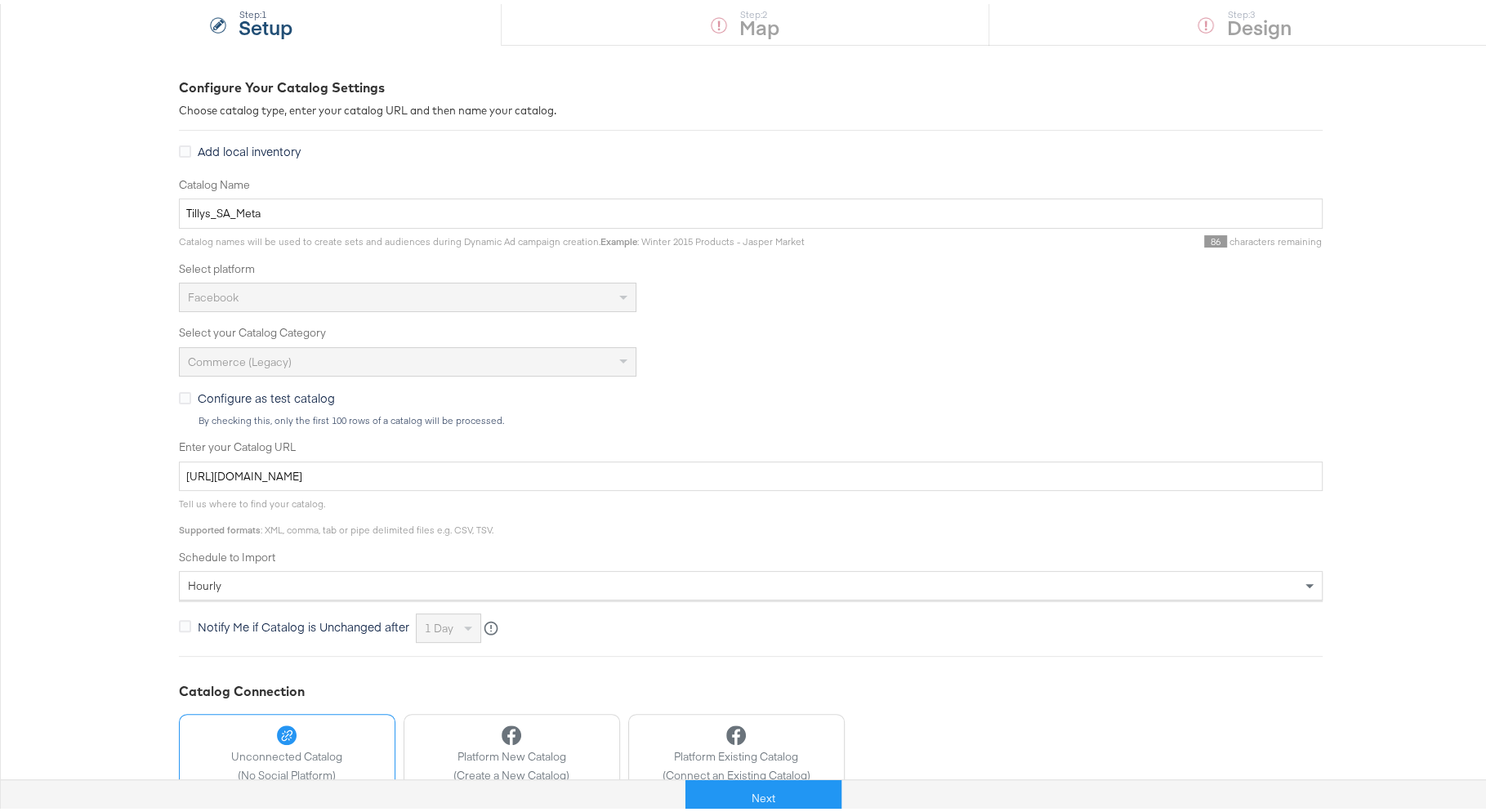 scroll, scrollTop: 180, scrollLeft: 0, axis: vertical 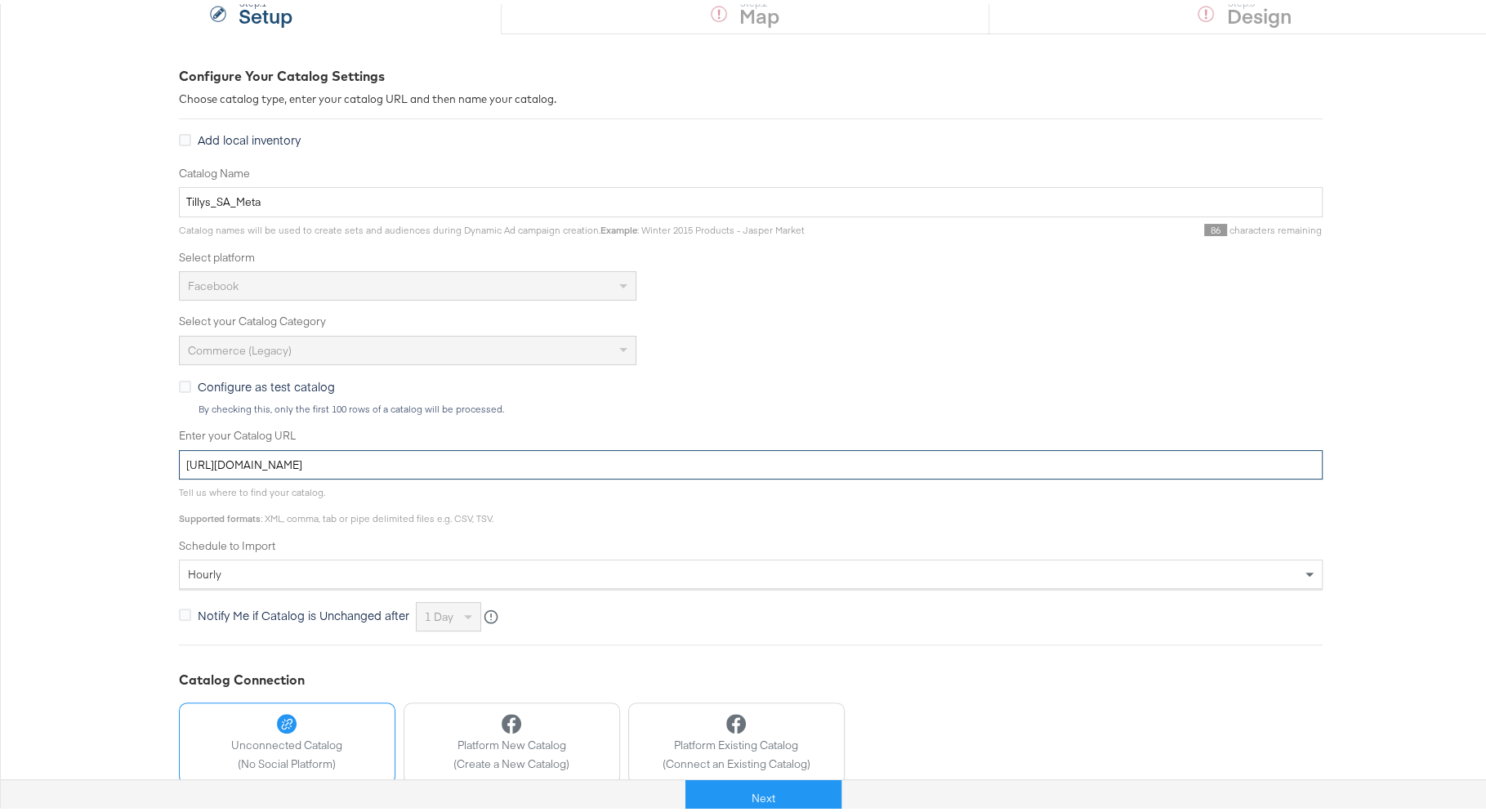 click on "https://fms.stitcherads.com/download/e6a23308-0d2b-4637-ad3e-15354f19f5a0/feed.csv" at bounding box center [751, 461] 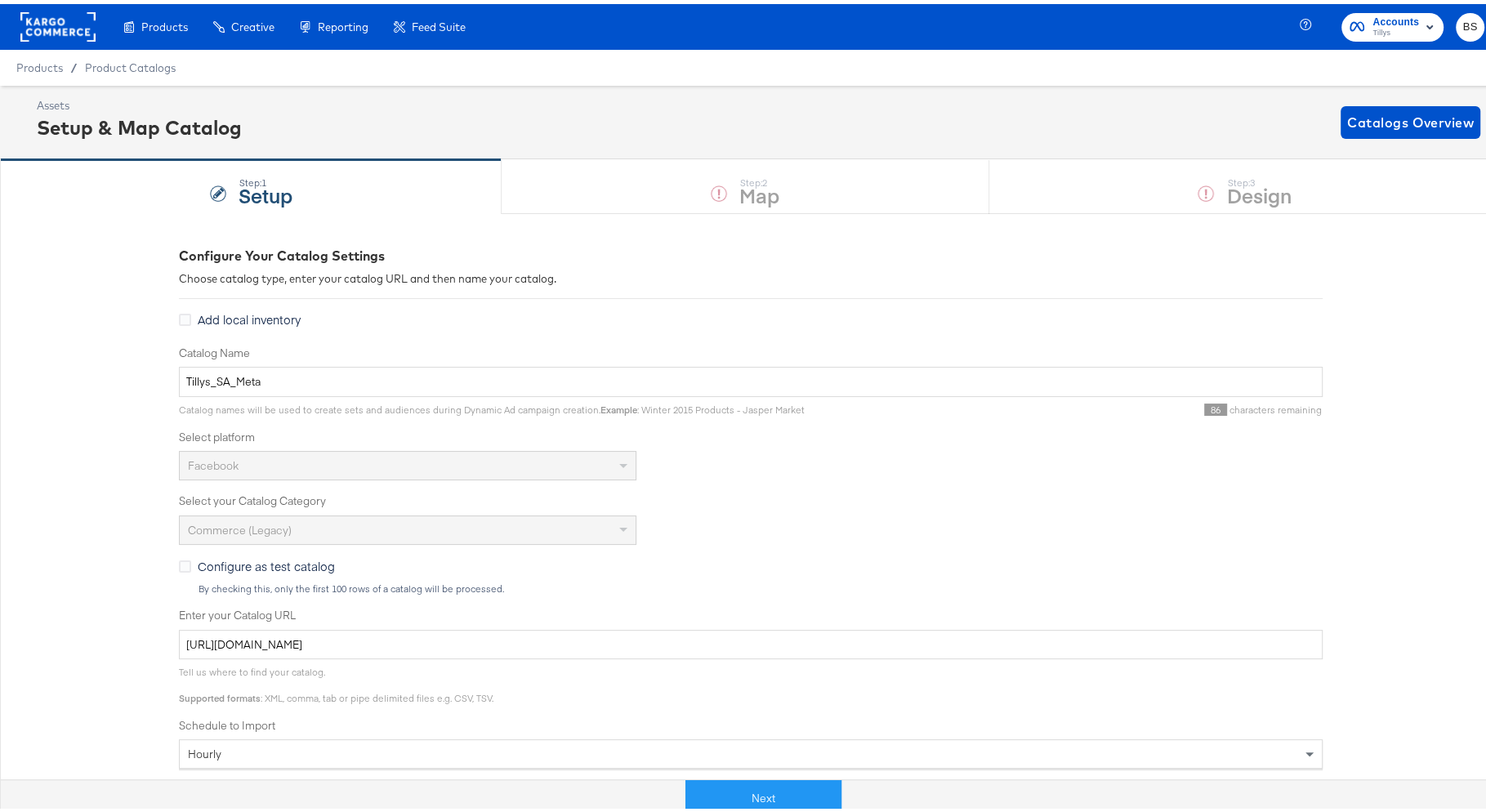 click on "Assets Setup & Map Catalog Catalogs Overview" at bounding box center (758, 118) 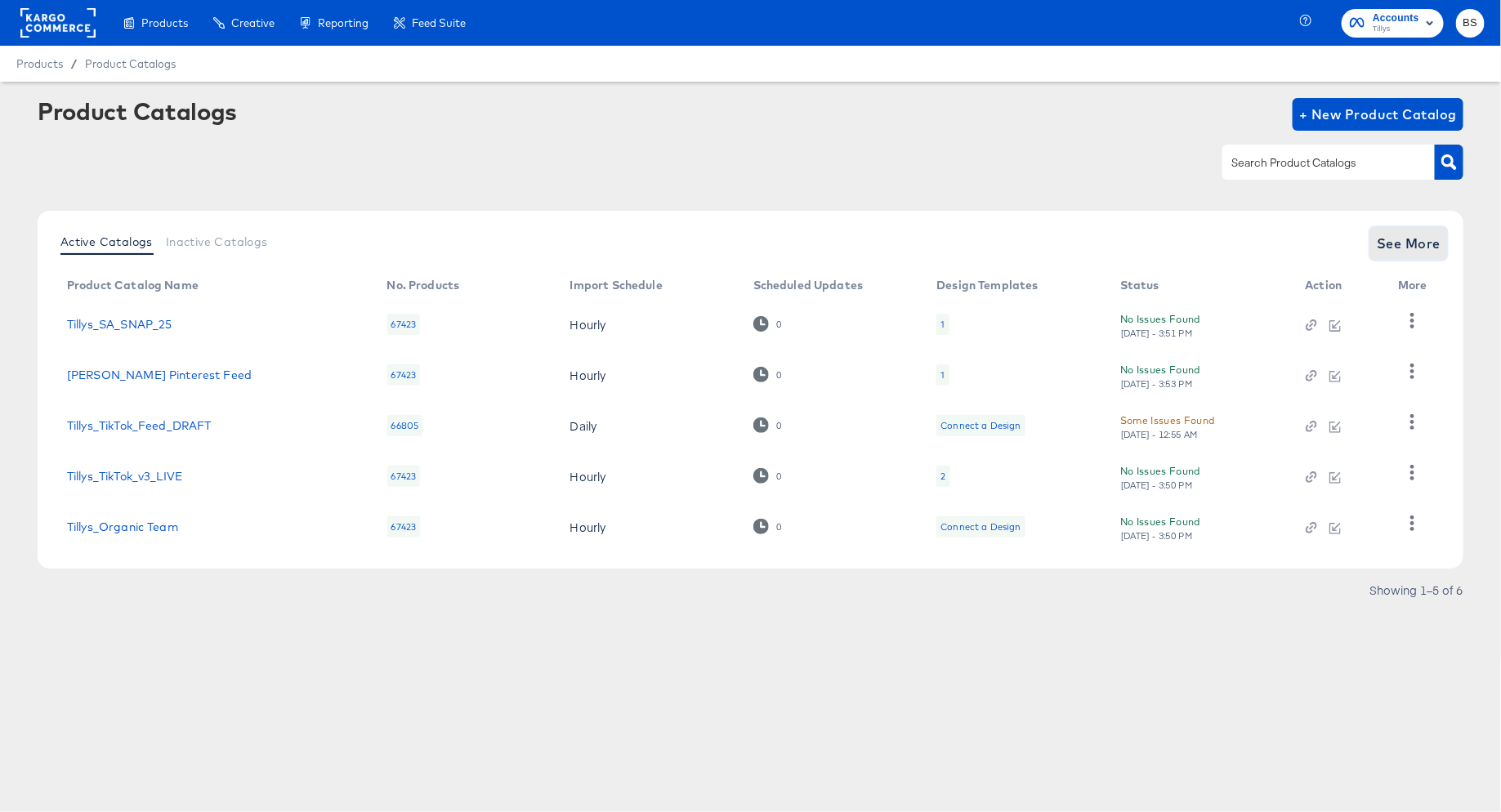 click on "See More" at bounding box center [1409, 243] 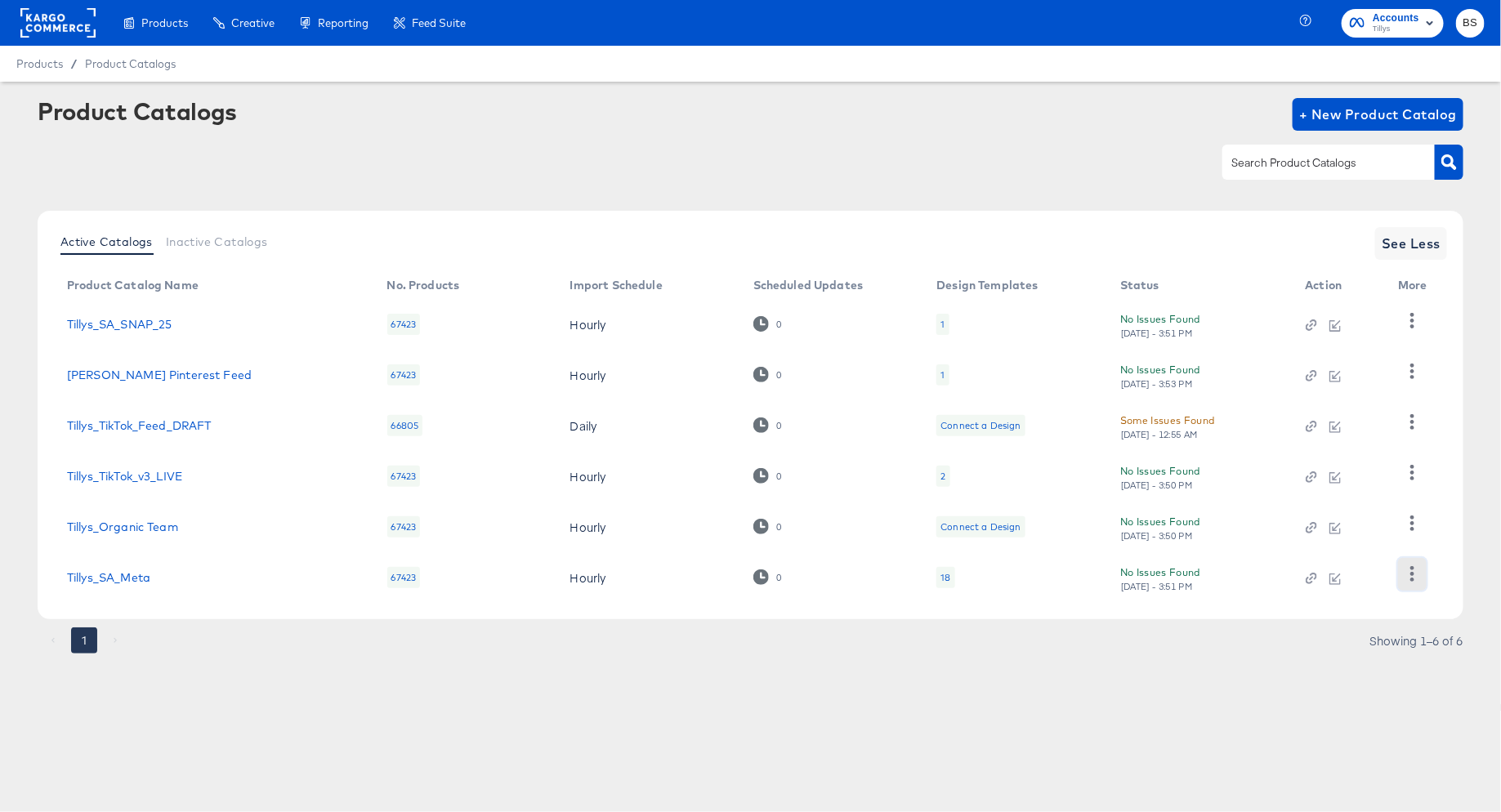 click at bounding box center (1412, 574) 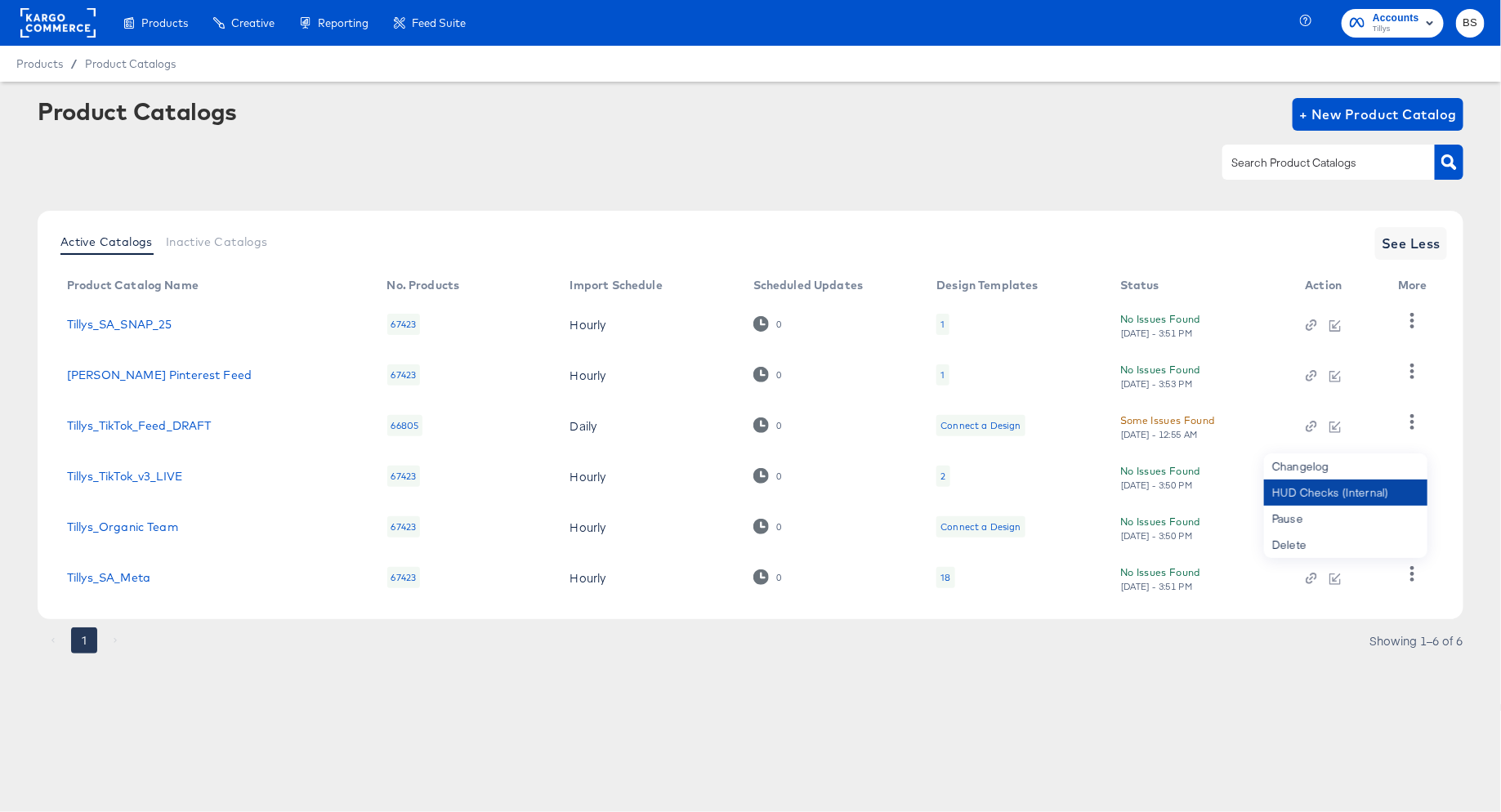 click on "HUD Checks (Internal)" at bounding box center [1346, 493] 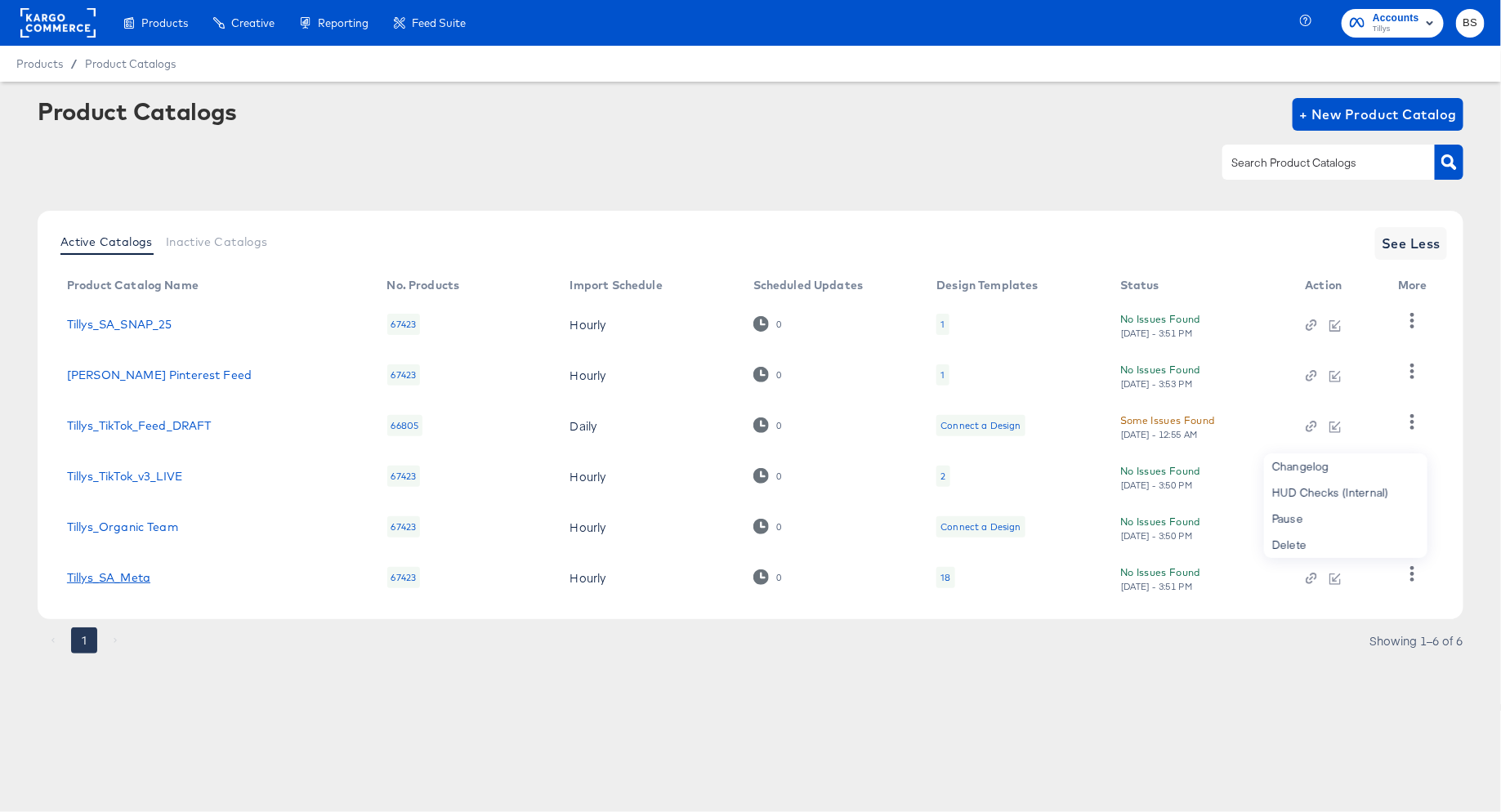 click on "Tillys_SA_Meta" at bounding box center [109, 578] 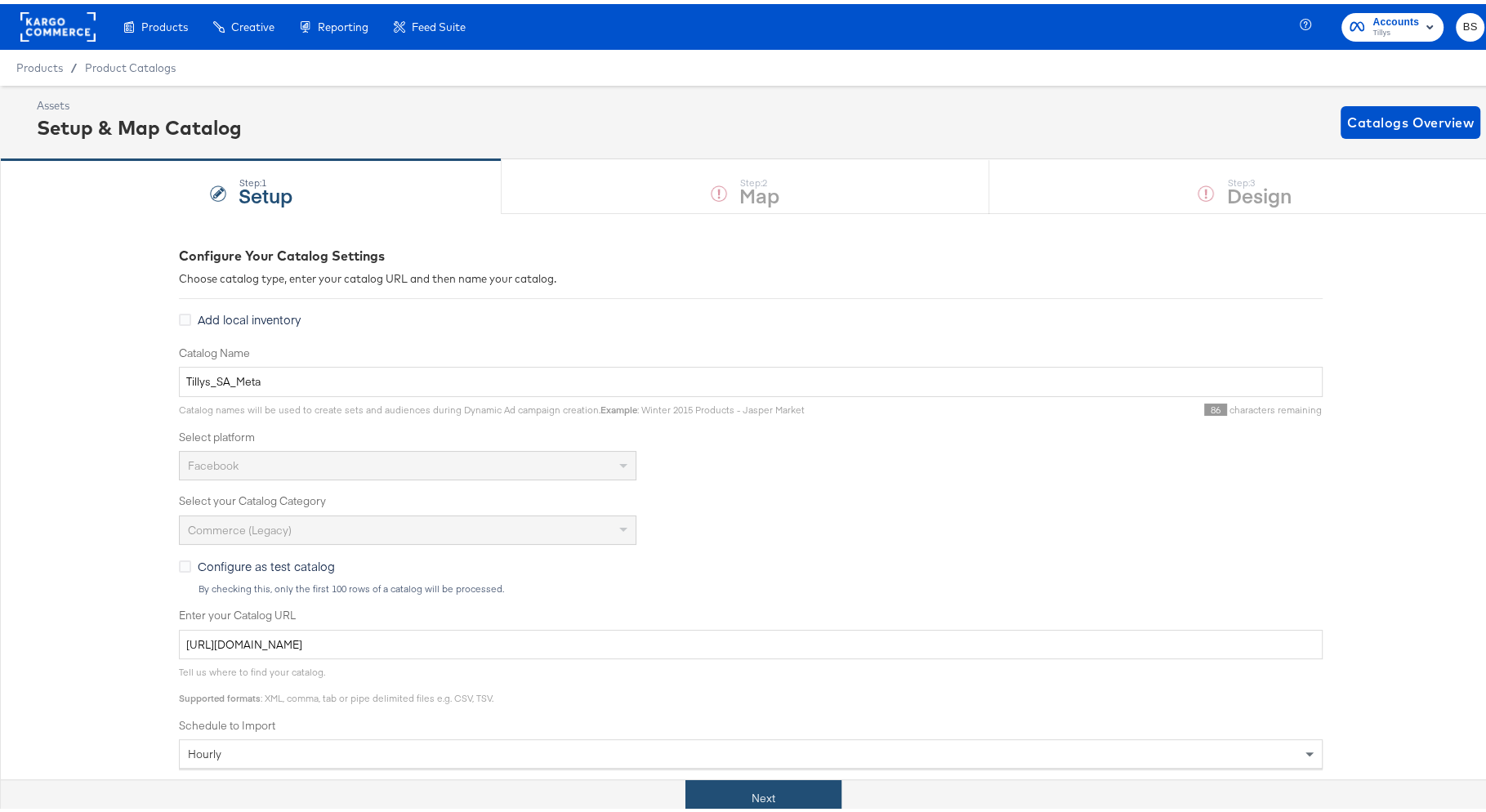 click on "Next" at bounding box center [763, 794] 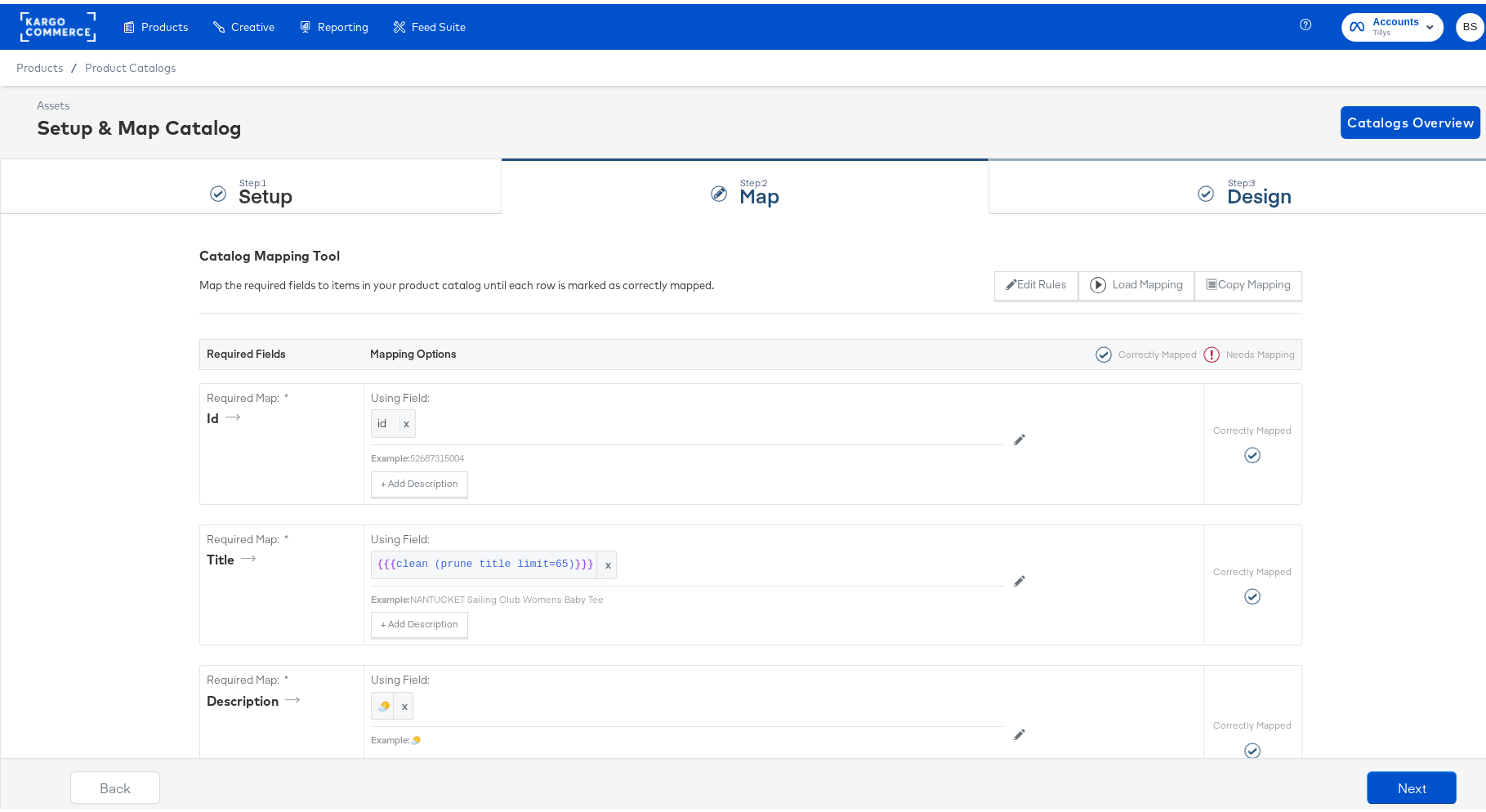 click on "Step:  3   Design" at bounding box center (1245, 183) 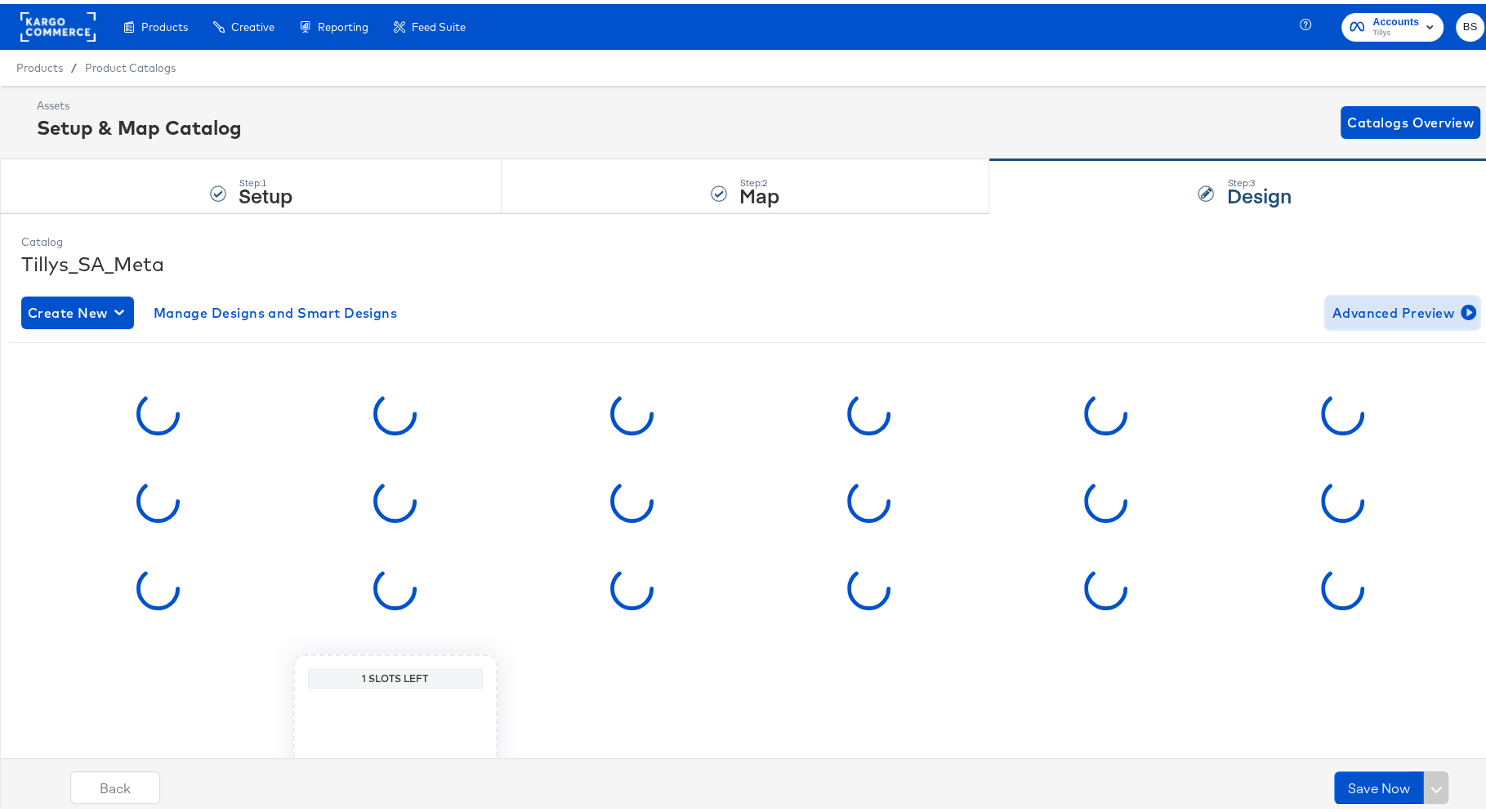 click on "Advanced Preview" at bounding box center (1402, 309) 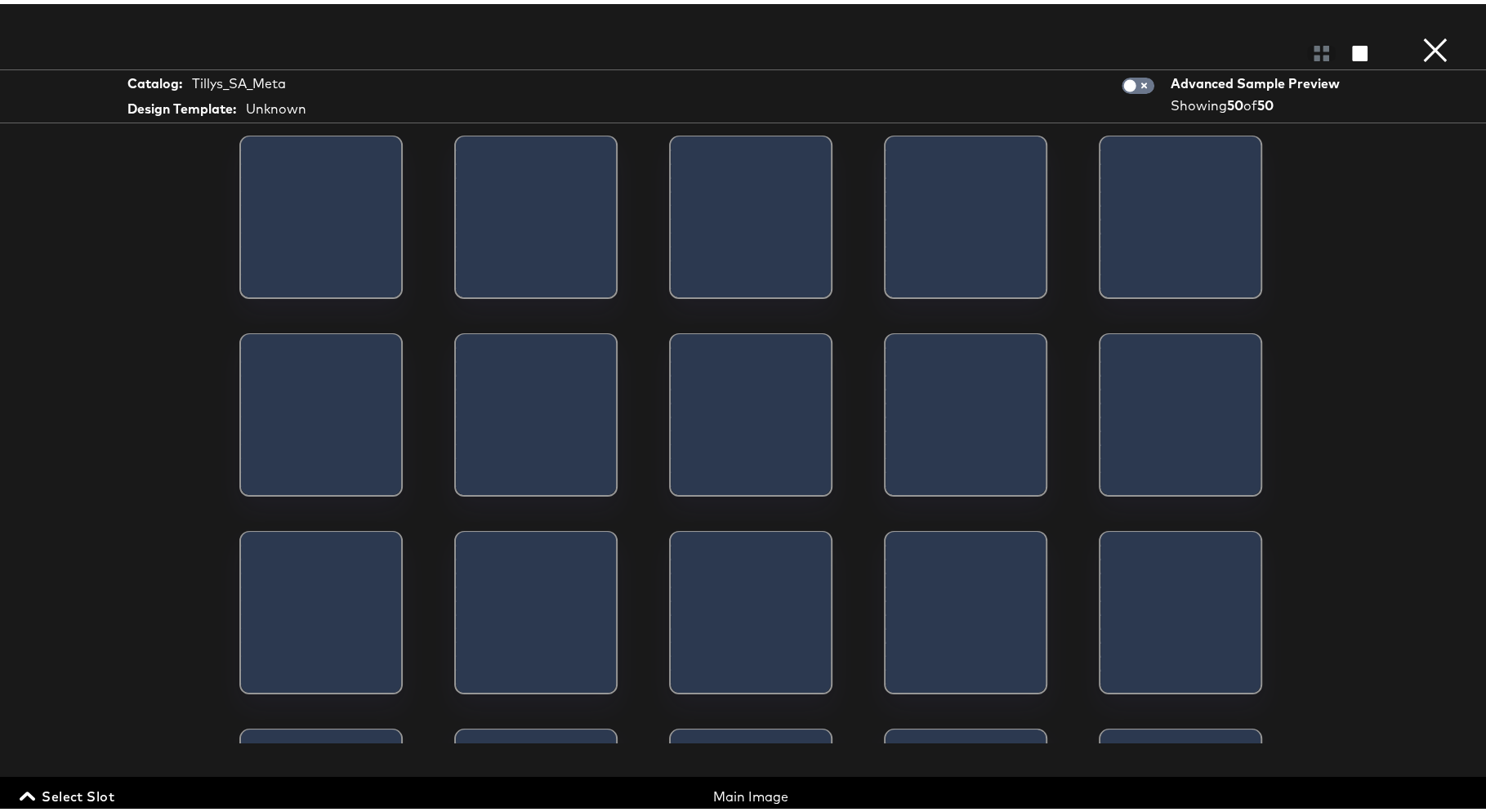 click on "×" at bounding box center (1435, 16) 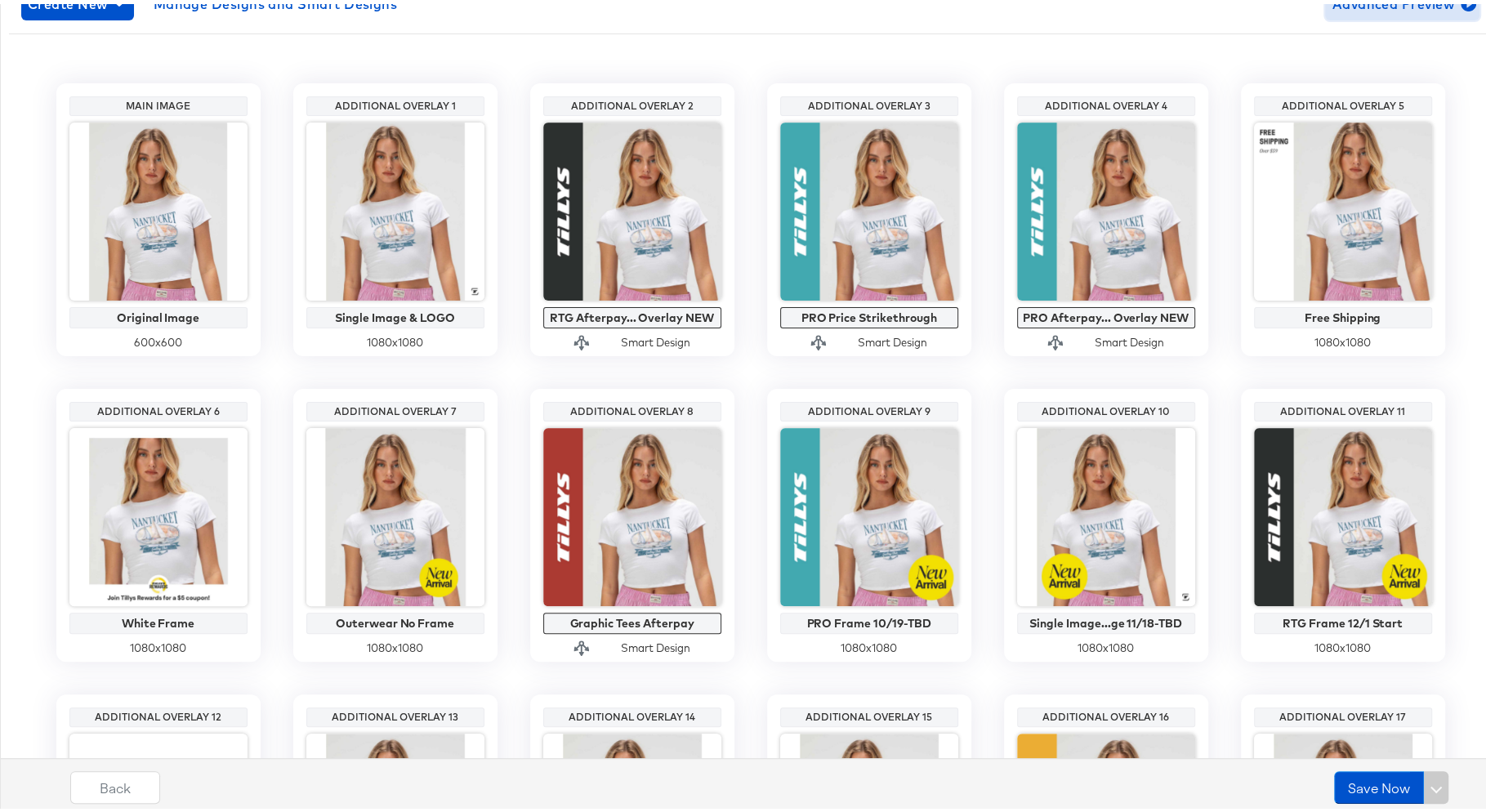 scroll, scrollTop: 0, scrollLeft: 0, axis: both 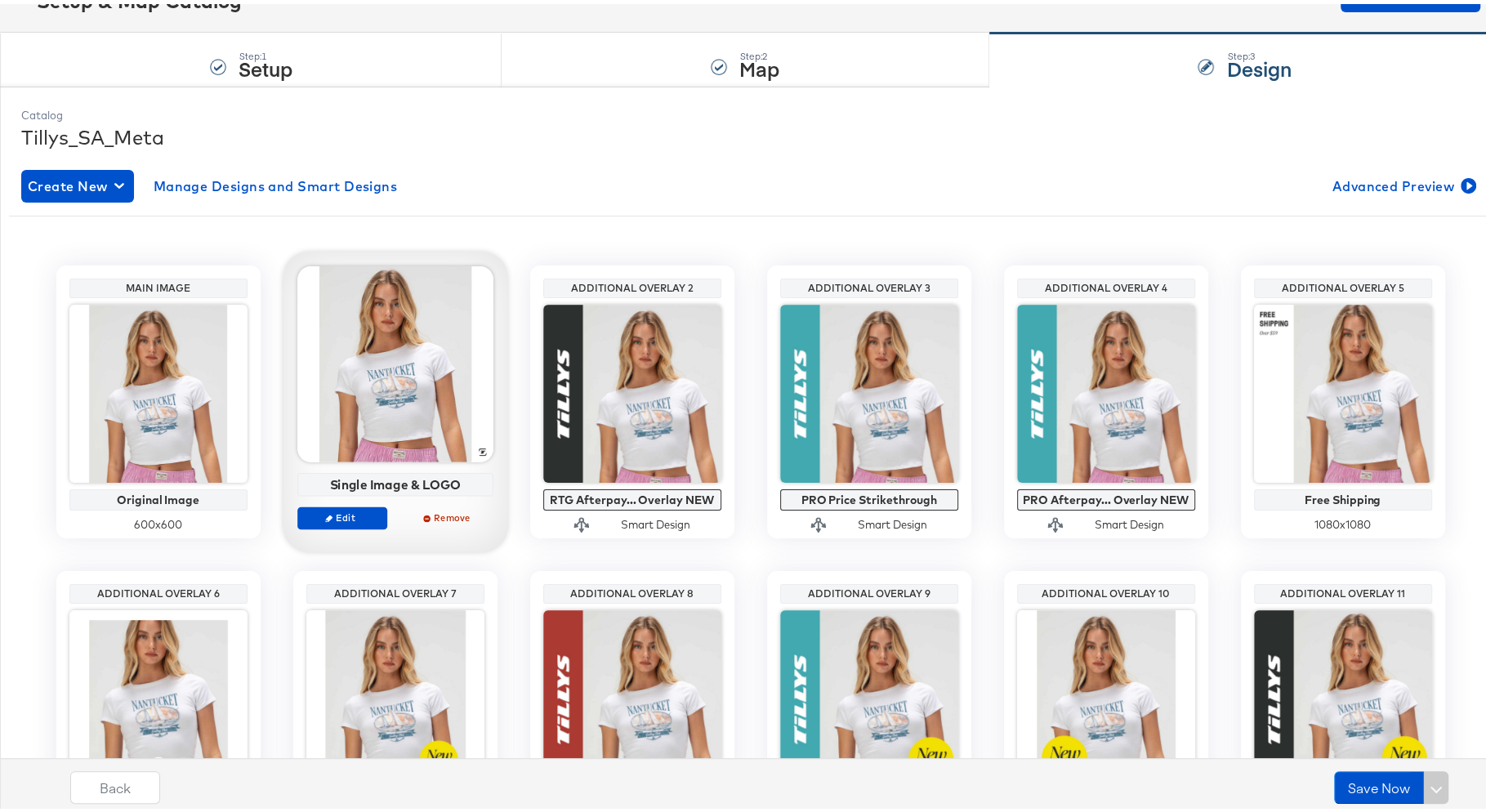 click at bounding box center [395, 360] 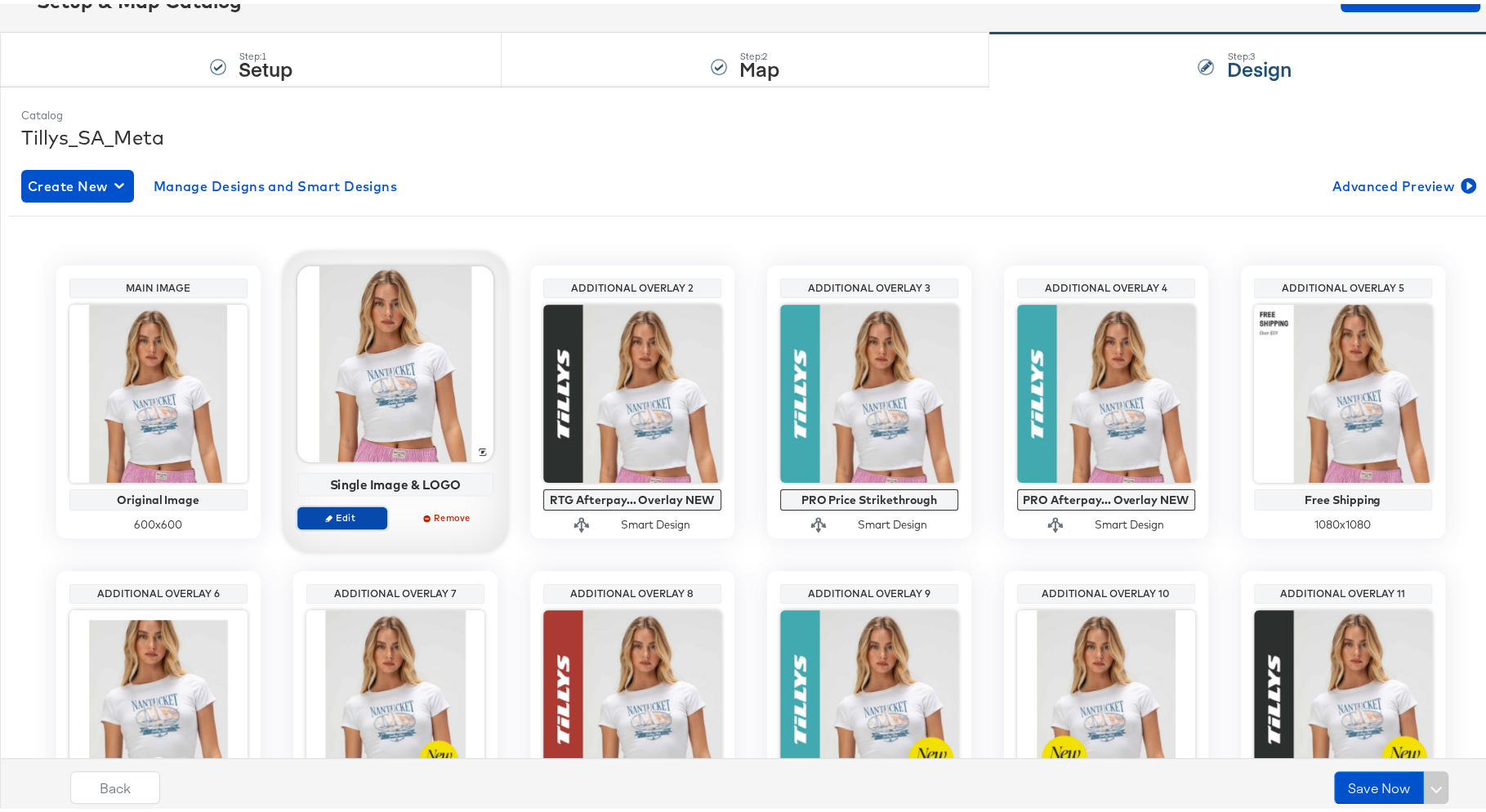 click on "Edit" at bounding box center [341, 513] 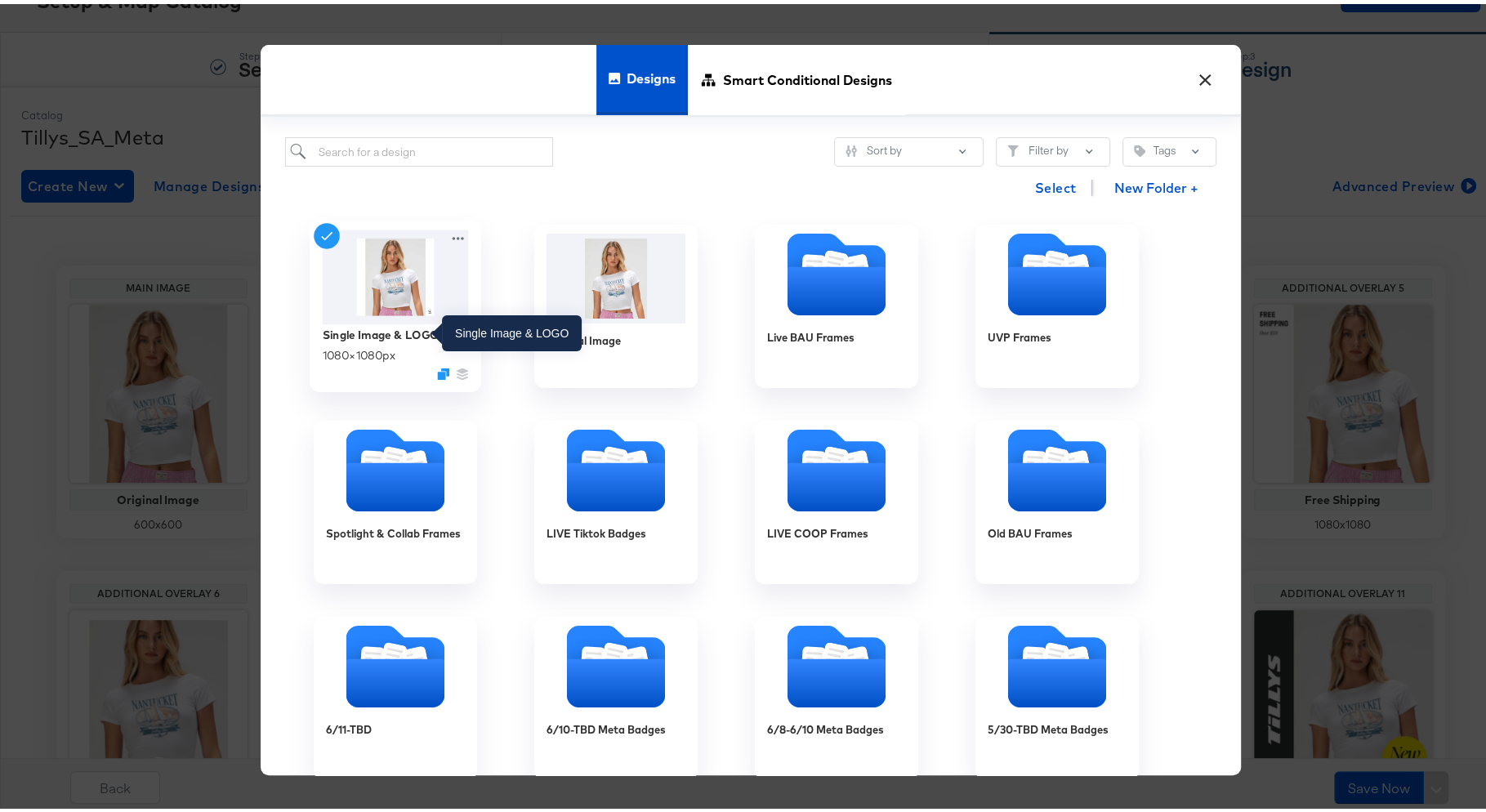 click on "Single Image & LOGO" at bounding box center (380, 330) 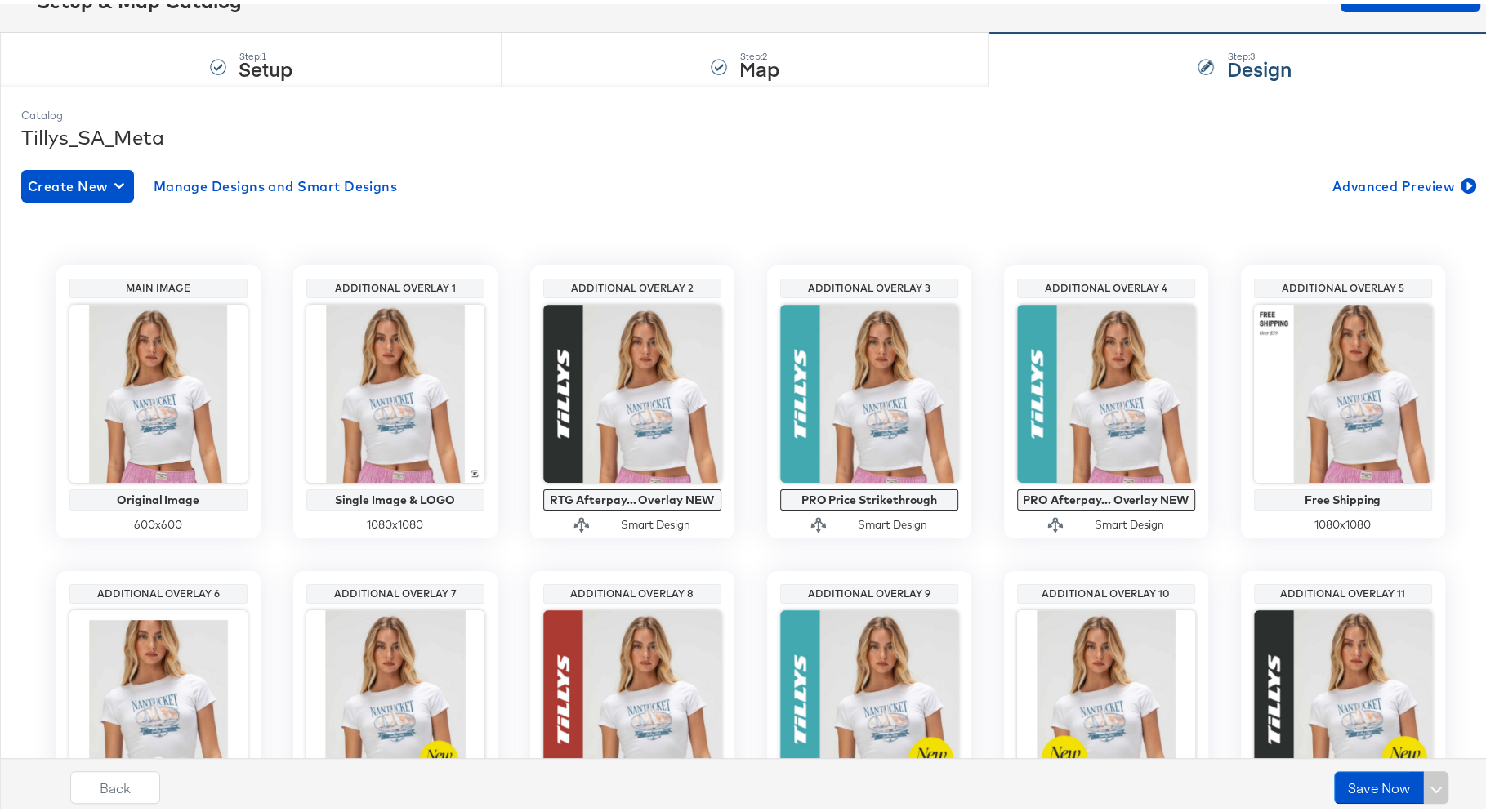 click on "Single Image & LOGO" at bounding box center (395, 496) 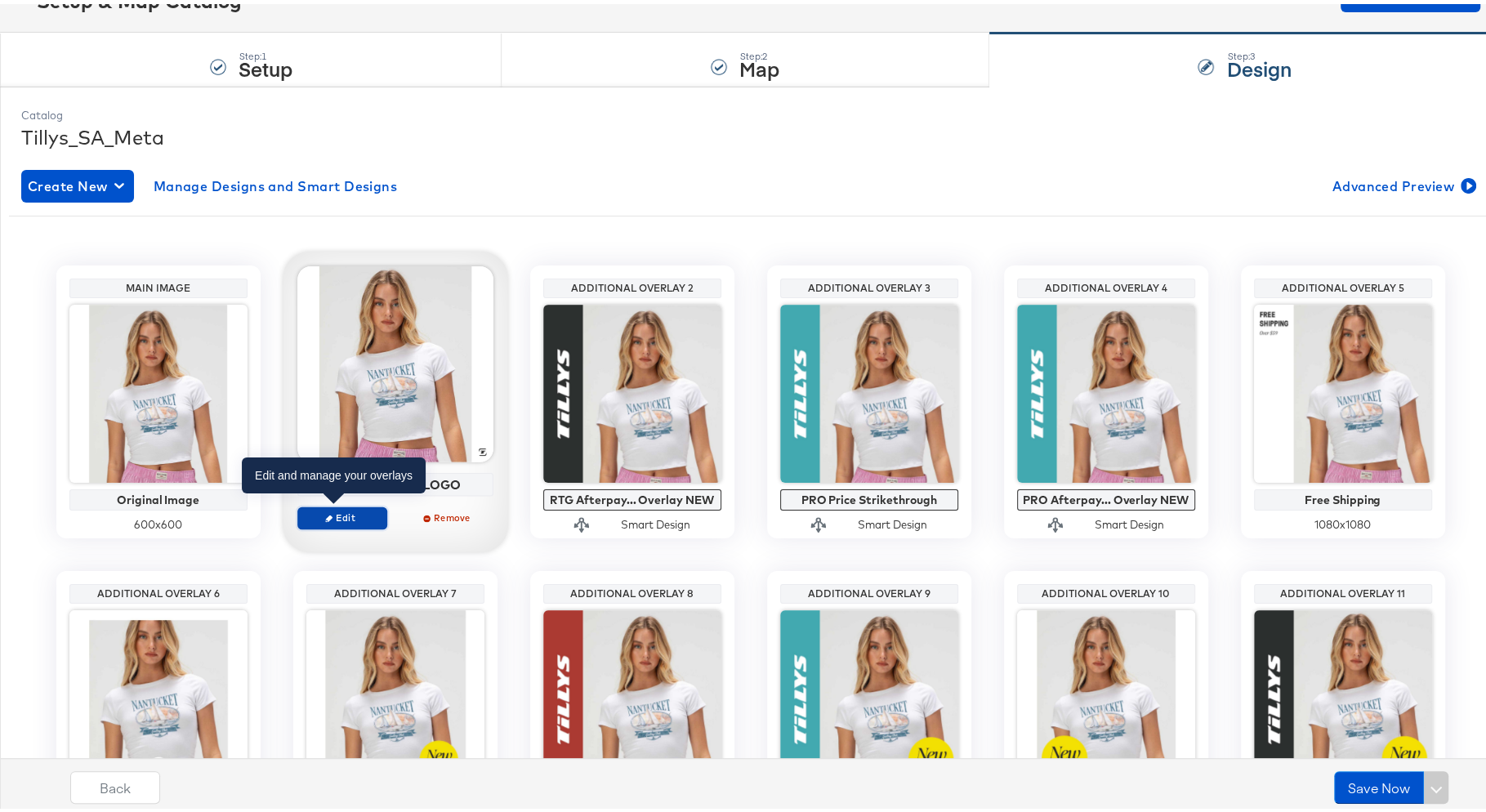 click on "Edit" at bounding box center (341, 513) 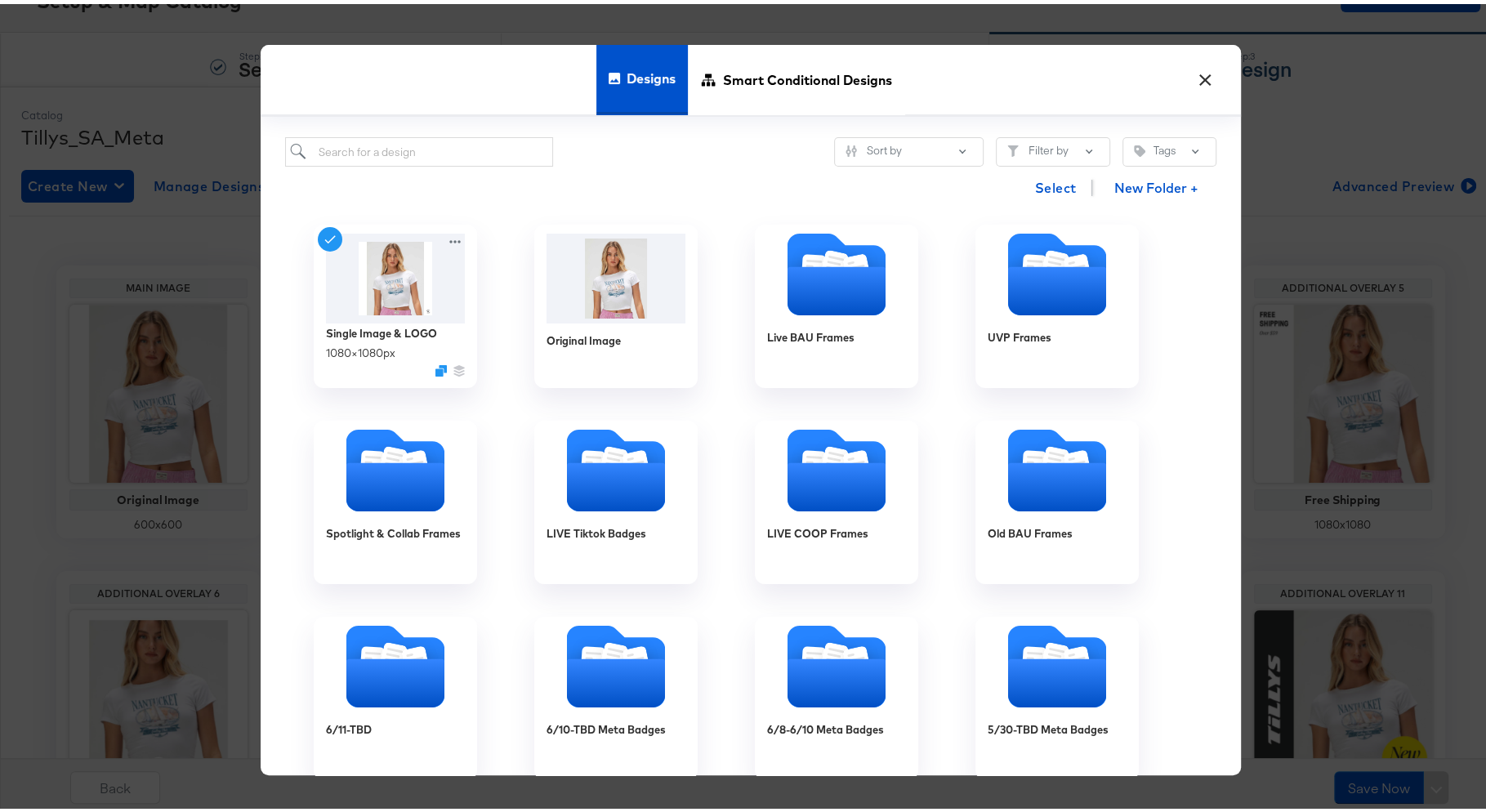 click on "× Designs Smart Conditional Designs Sort by Filter by Tags Select New Folder + Single Image & LOGO 1080  ×  1080  px Original Image Live BAU Frames UVP Frames Spotlight & Collab Frames LIVE Tiktok Badges LIVE COOP Frames Old BAU Frames 6/11-TBD 6/10-TBD Meta Badges 6/8-6/10 Meta Badges 5/30-TBD Meta Badges 5/29 to TBD Meta Badges 5/15-5/29 Meta Badges 5/10 - 5/13 - $10,$15,$20 & $25. CINCO 5/05 Meta Badges" at bounding box center (750, 406) 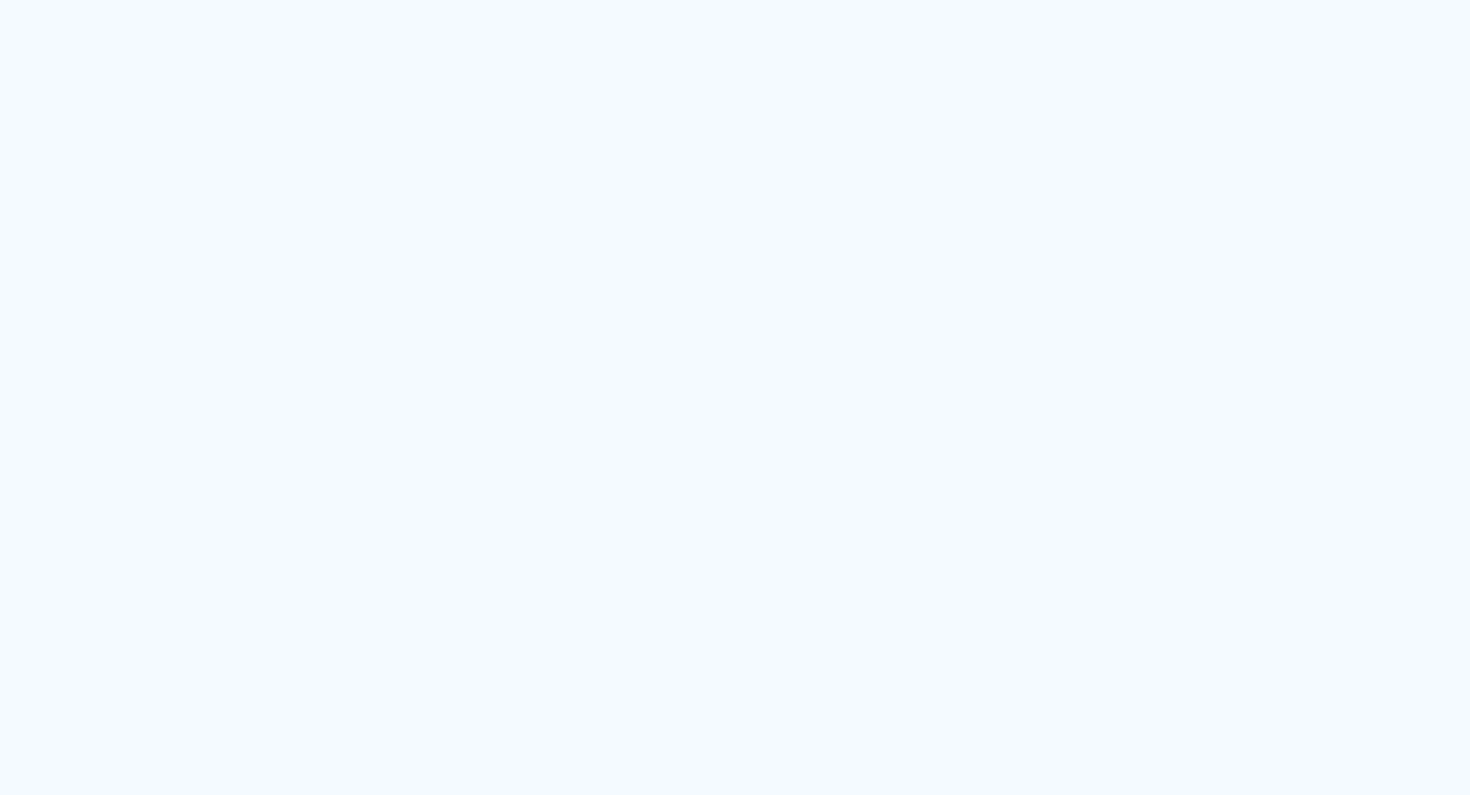 scroll, scrollTop: 0, scrollLeft: 0, axis: both 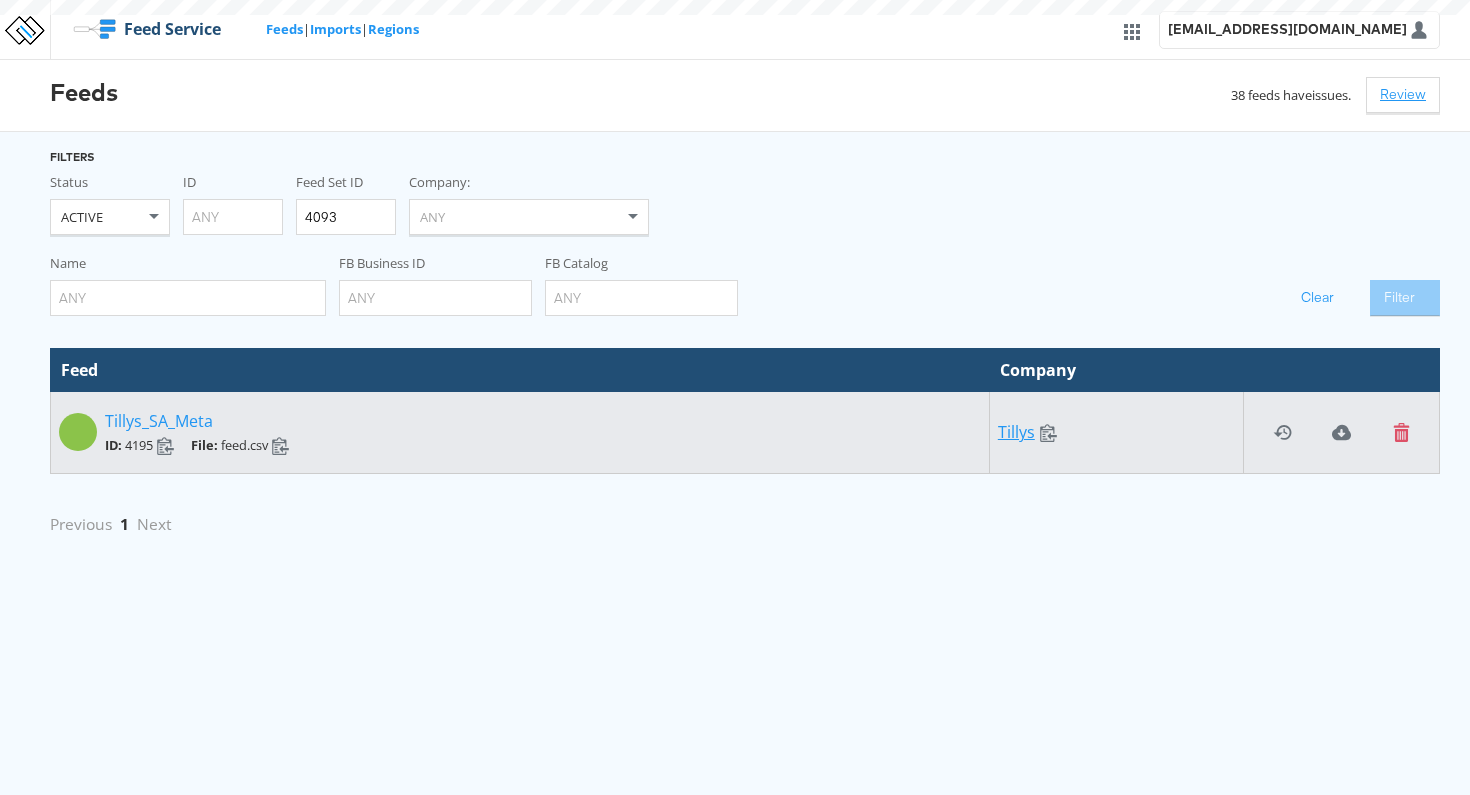 click on "Tillys_SA_Meta" at bounding box center (159, 421) 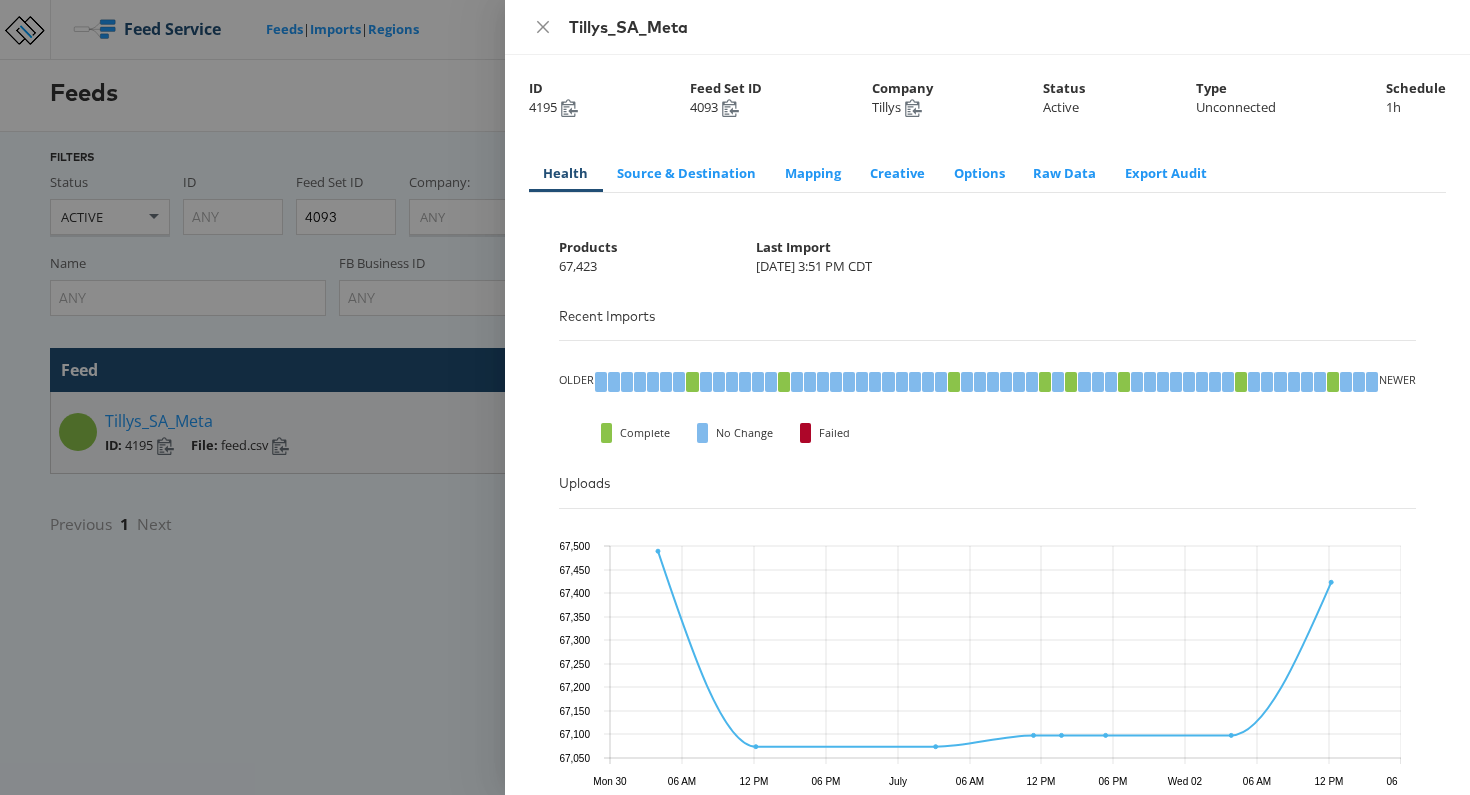 click at bounding box center (735, 397) 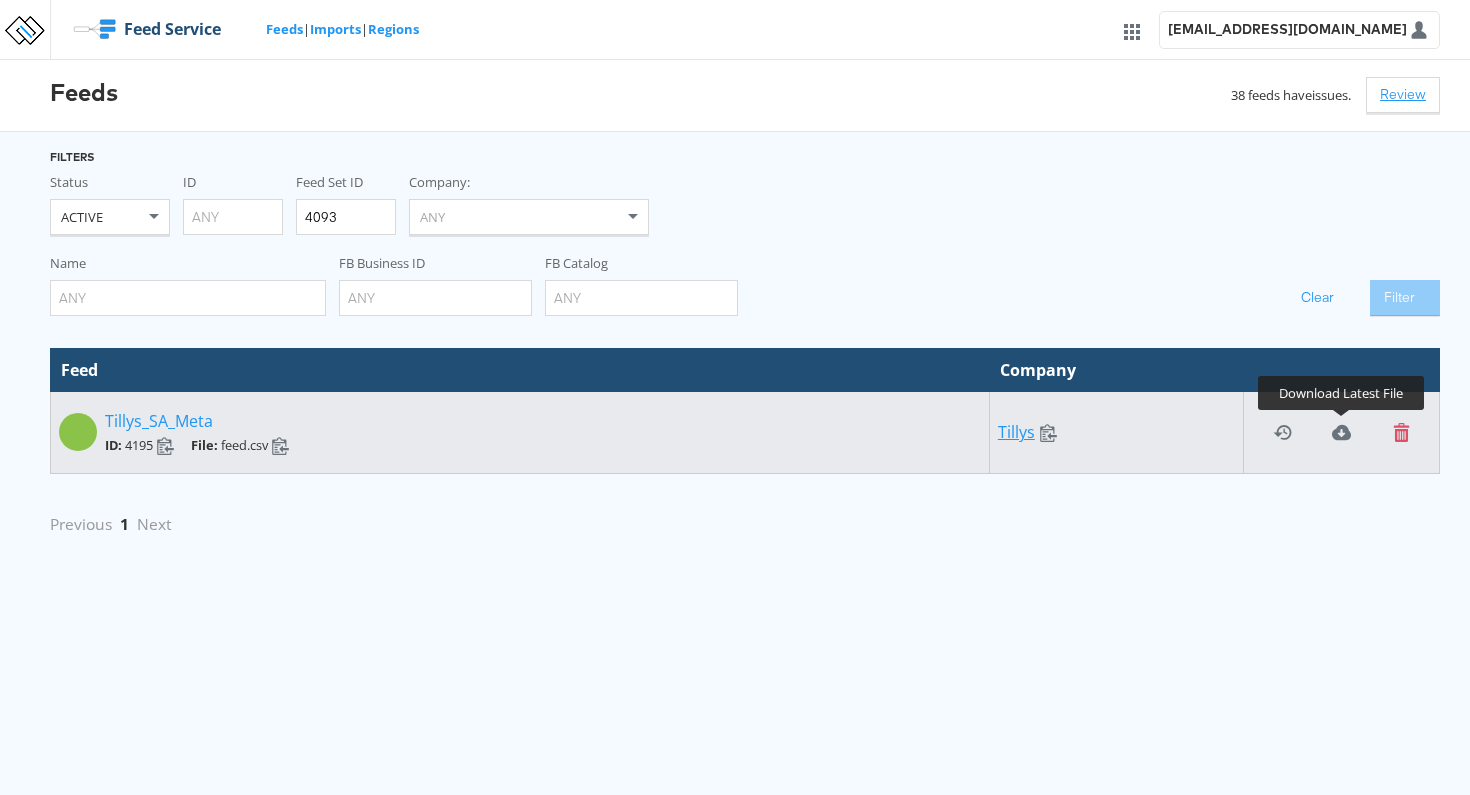 click 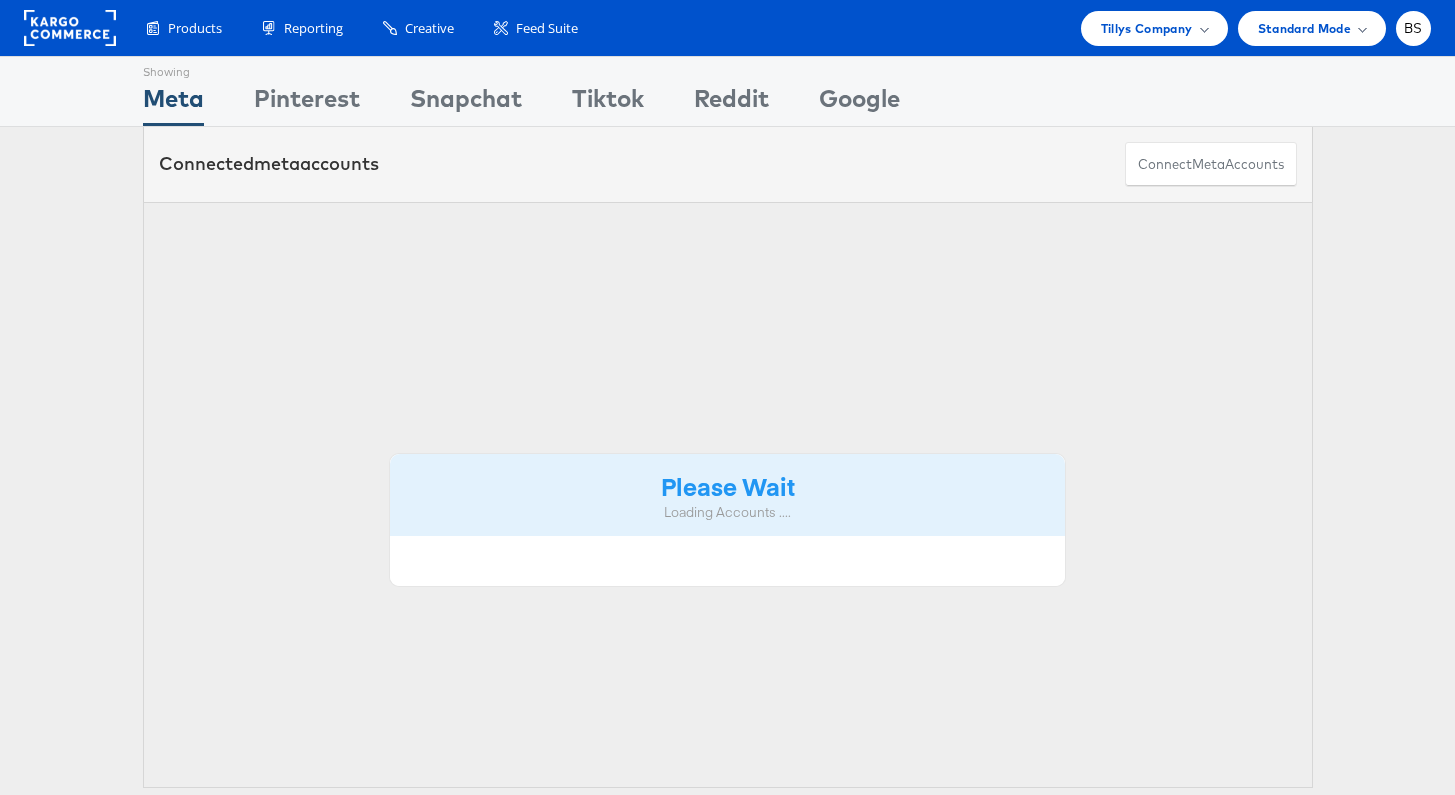 scroll, scrollTop: 0, scrollLeft: 0, axis: both 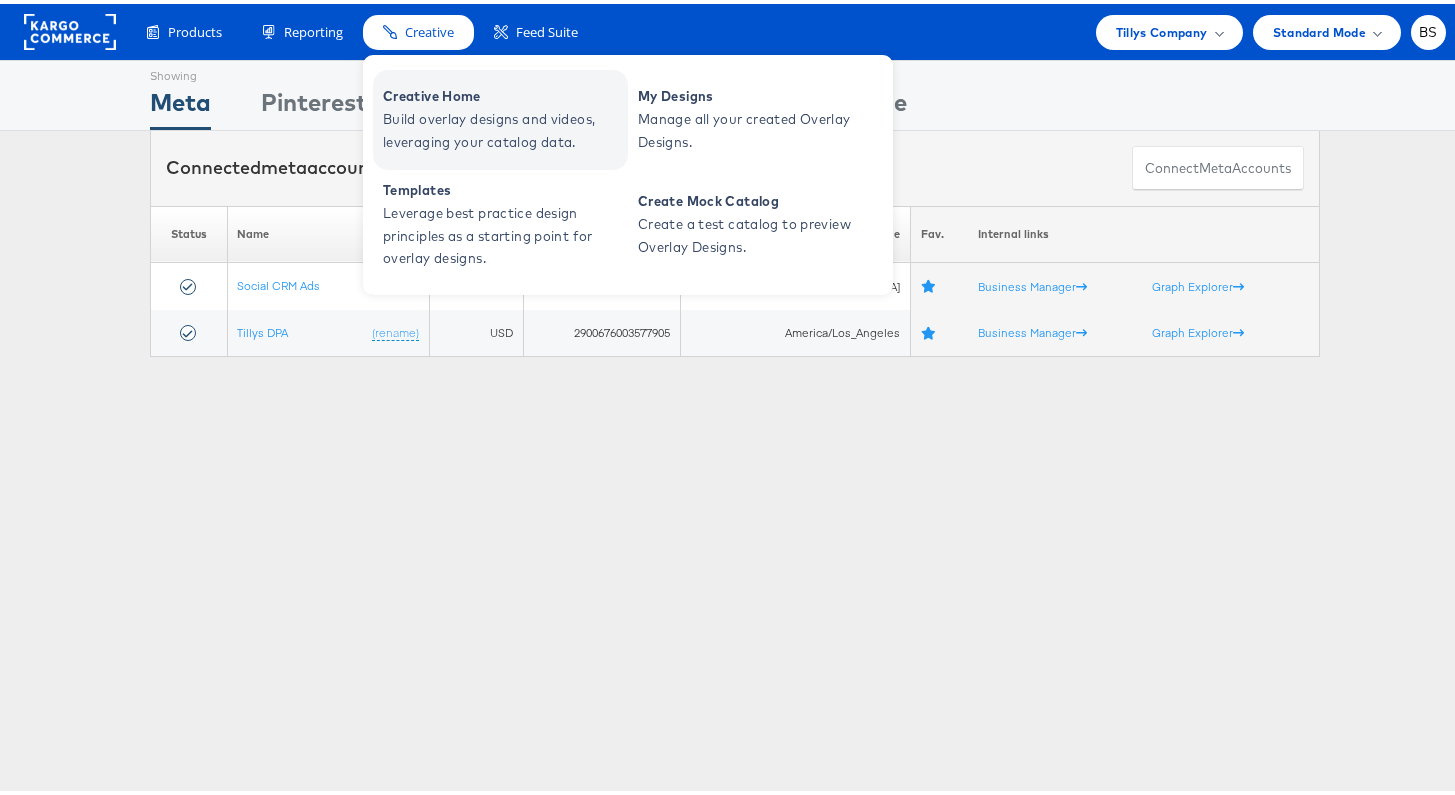 click on "Build overlay designs and videos, leveraging your catalog data." at bounding box center [503, 127] 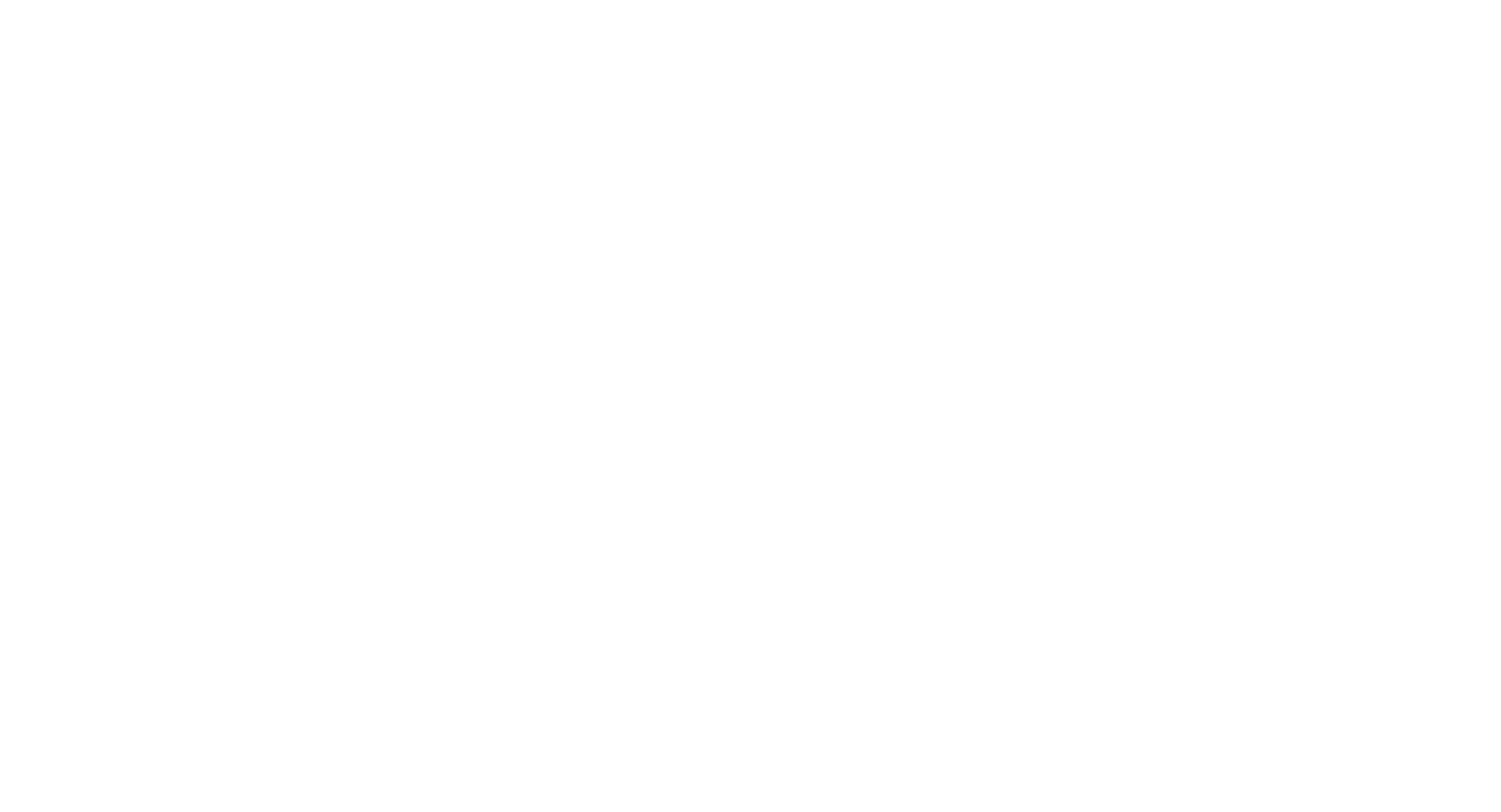 scroll, scrollTop: 0, scrollLeft: 0, axis: both 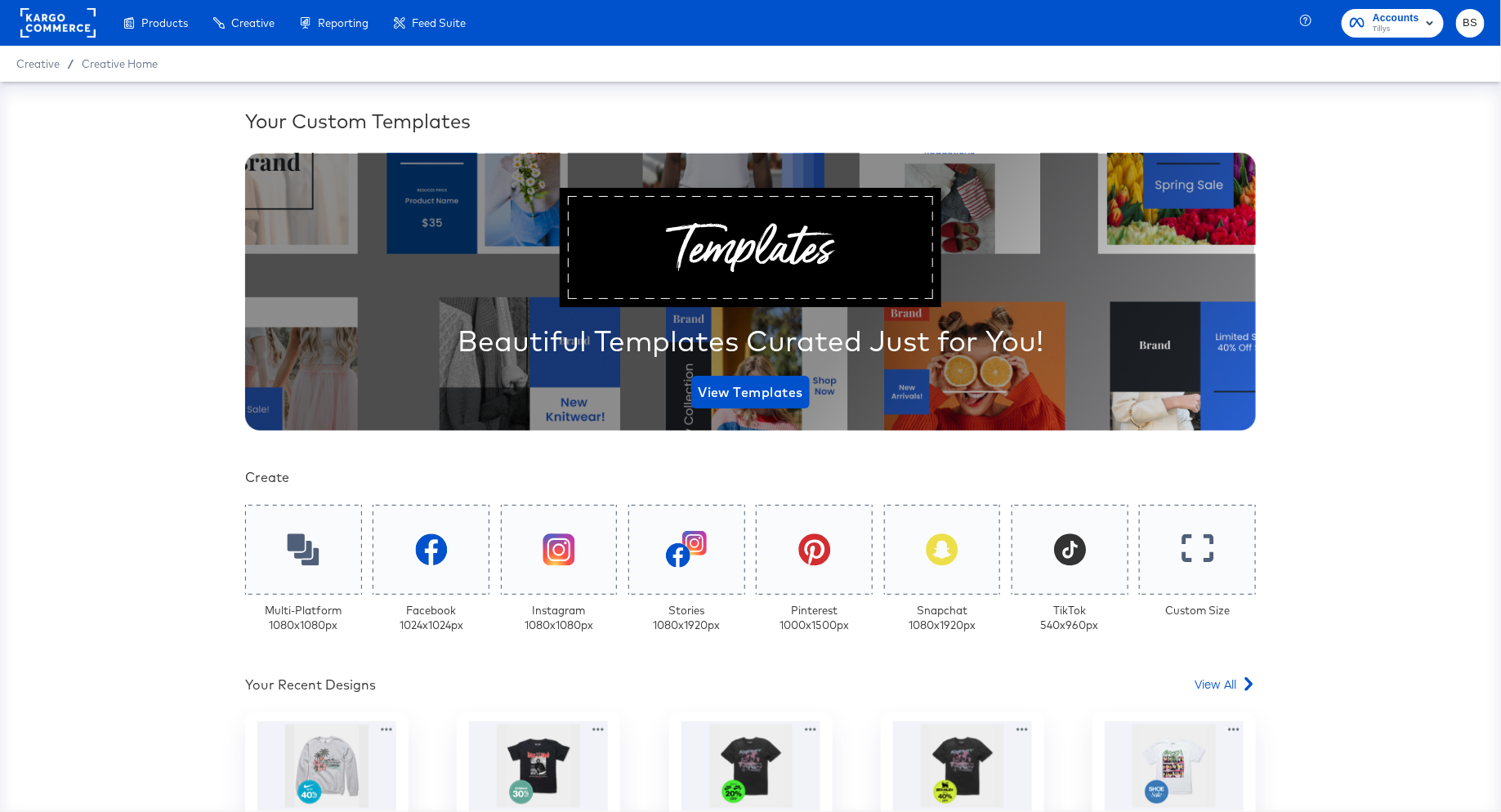 click on "Your Custom Templates Beautiful Templates Curated Just for You! View Templates Create Multi-Platform 1080  x  1080 px Facebook 1024  x  1024 px Instagram 1080  x  1080 px Stories 1080  x  1920 px Pinterest 1000  x  1500 px Snapchat 1080  x  1920 px TikTok 540  x  960 px Custom Size Your Recent Designs View All Select Mens & Boys Nike Up to 40% Off 1080  ×  1080  px Edit Up to 30% Off Sandals 1080  ×  1080  px Edit nike sb 20% off 1080  ×  1080  px Edit [PERSON_NAME] up to 40% off 1080  ×  1080  px Edit Shoe Sale 1080  ×  1080  px Edit" at bounding box center [750, 580] 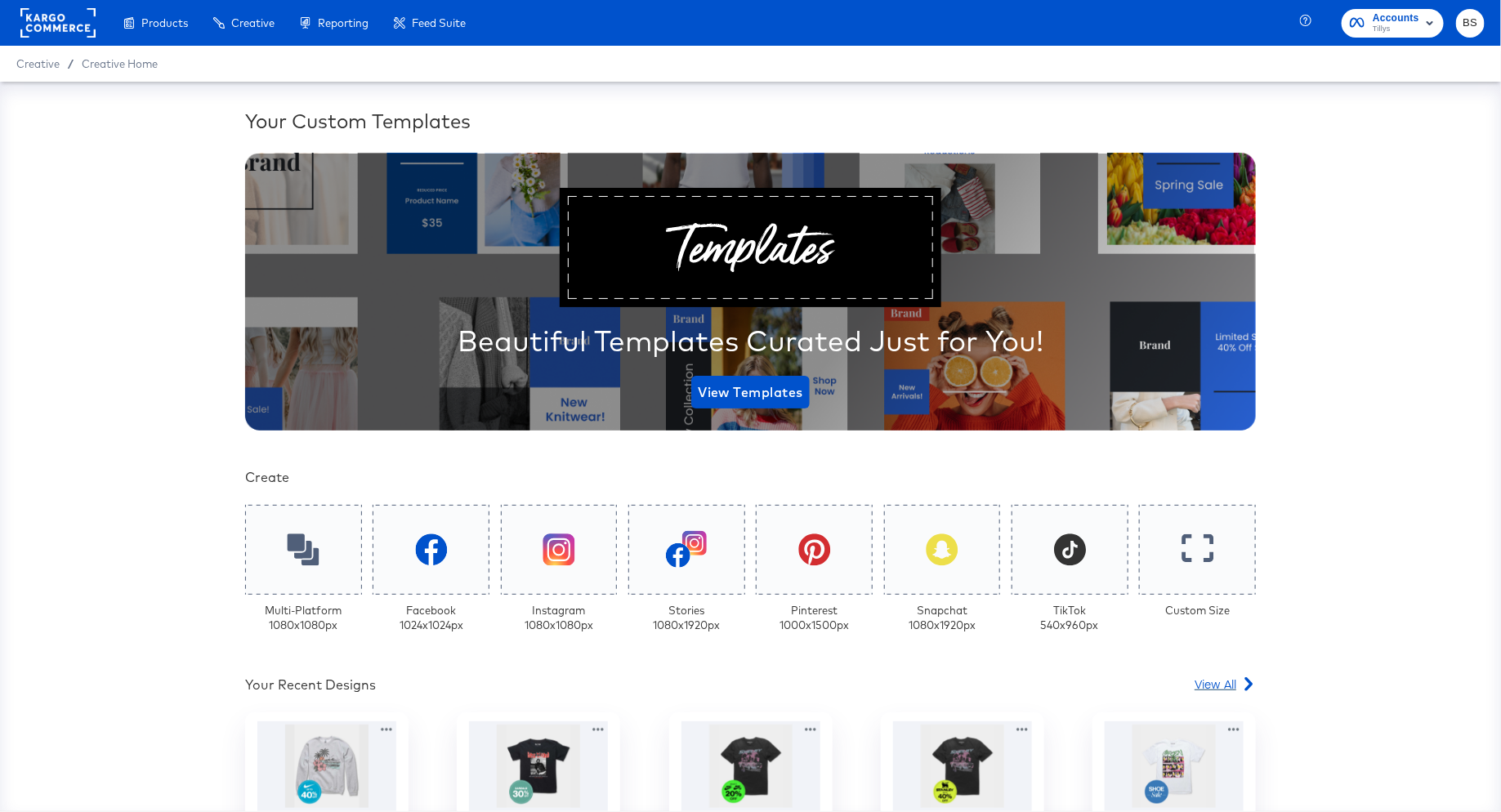 click on "View All" at bounding box center (1215, 684) 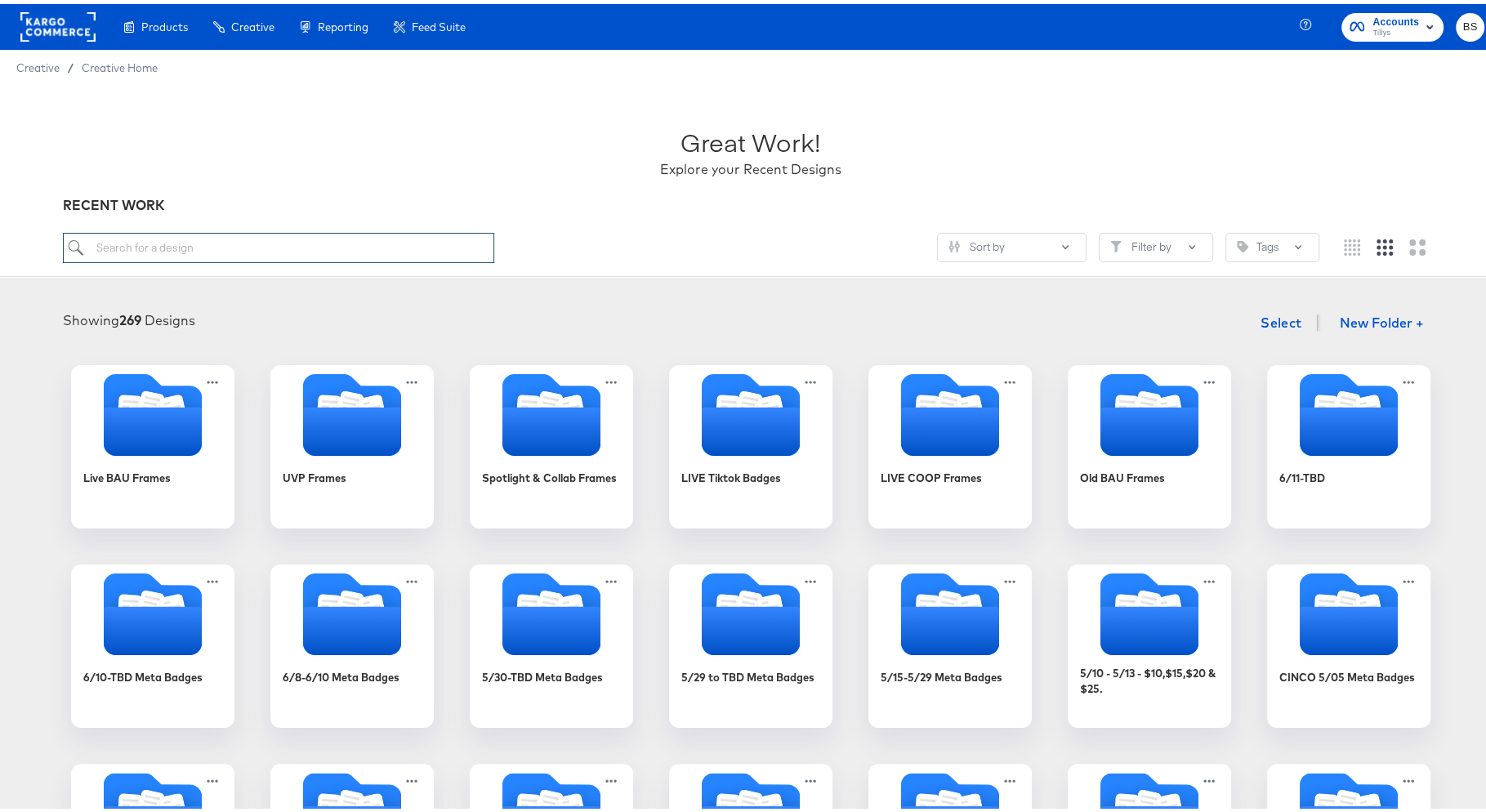 click at bounding box center (278, 243) 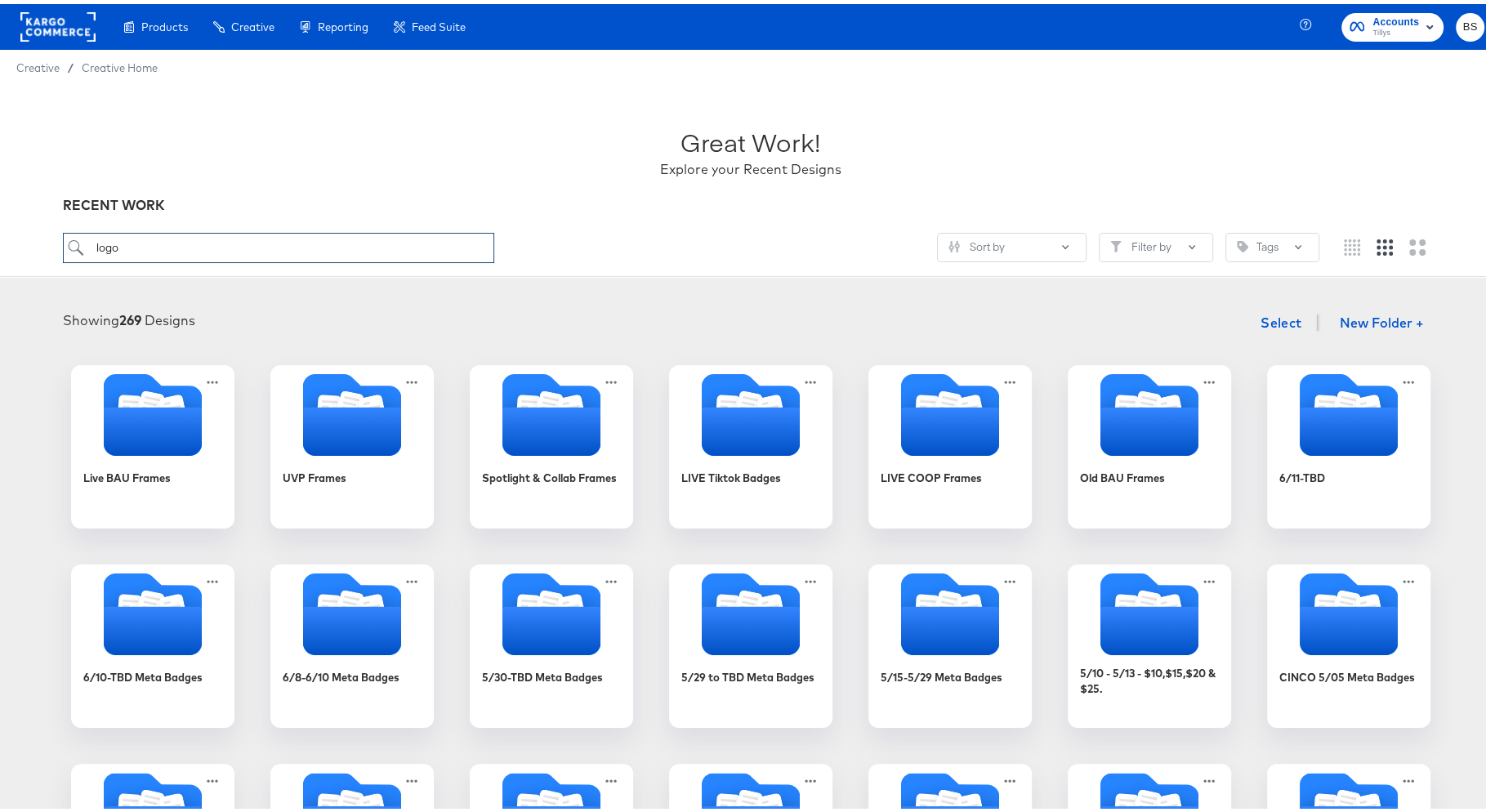 type on "logo" 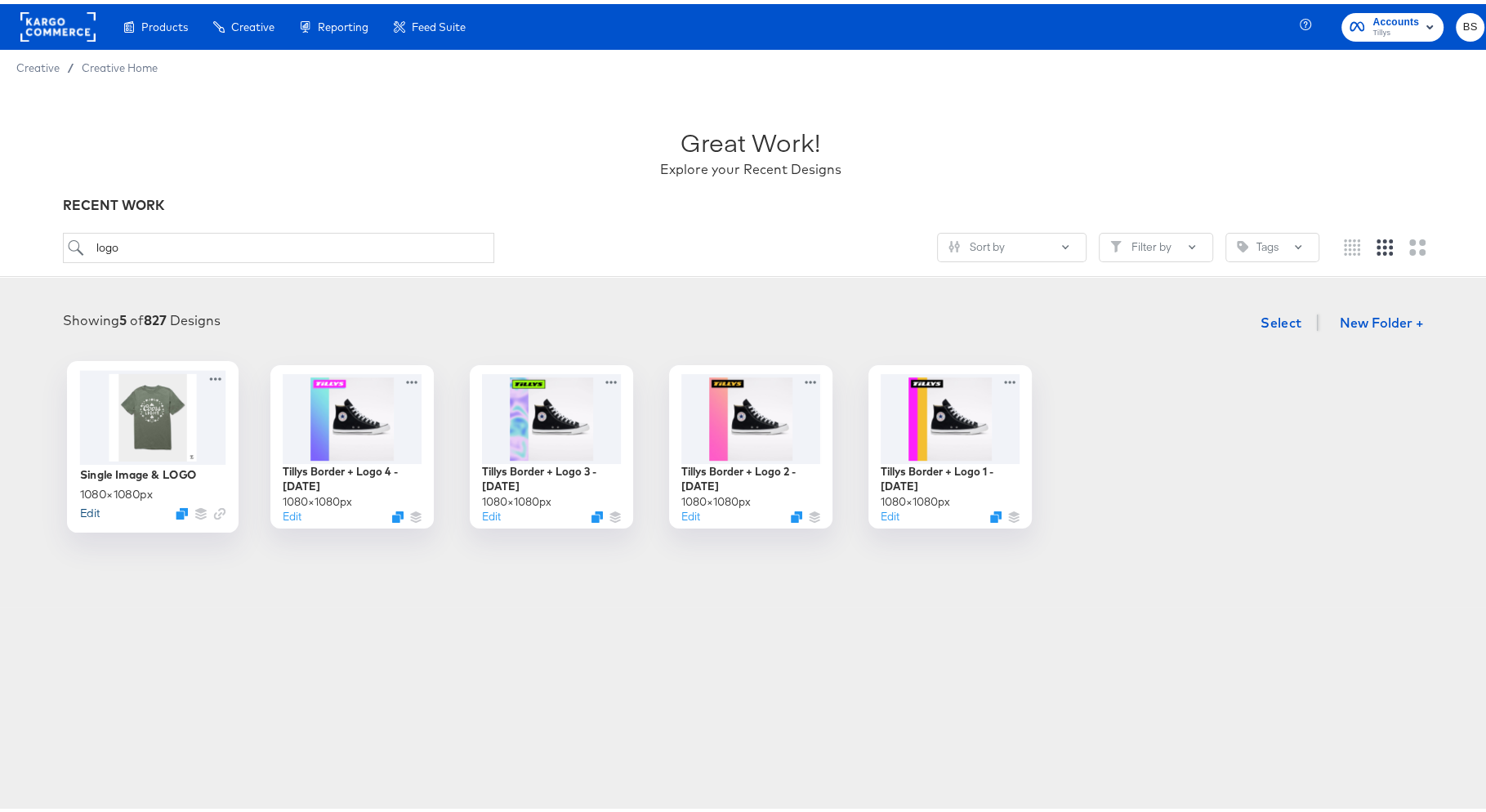 click on "Edit" at bounding box center [89, 508] 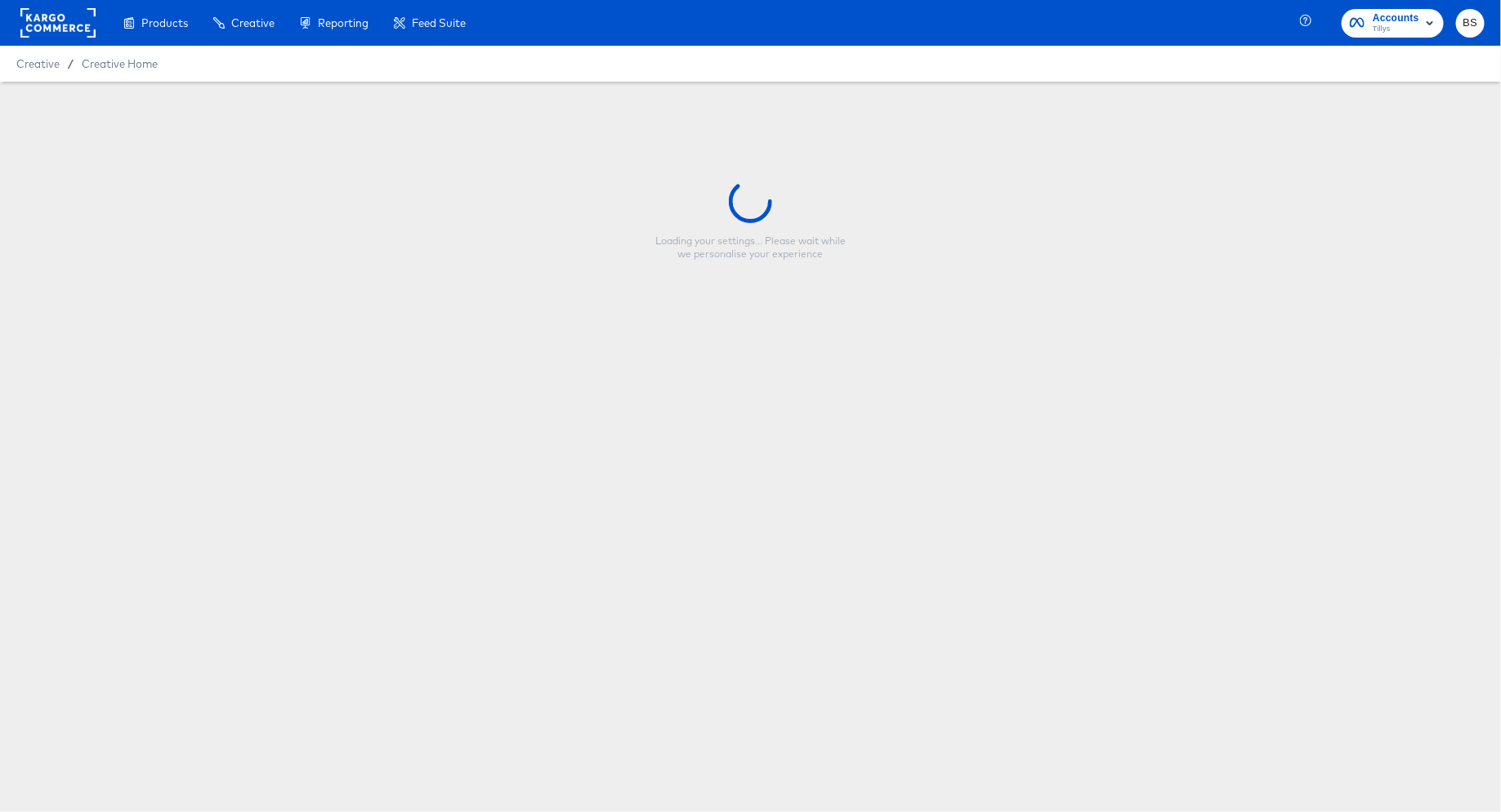 type on "Single Image & LOGO" 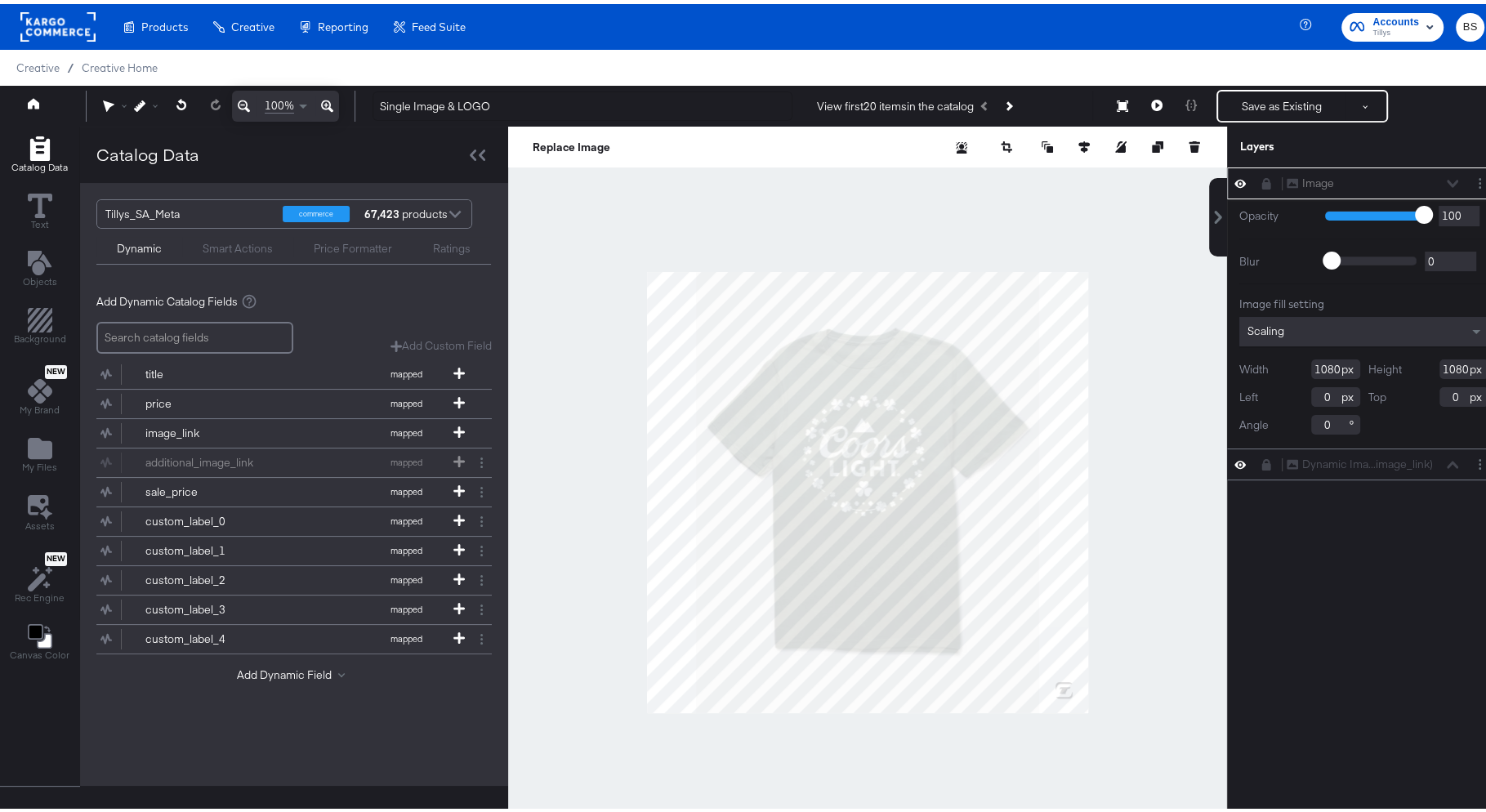 click on "Image Image" at bounding box center [1372, 179] 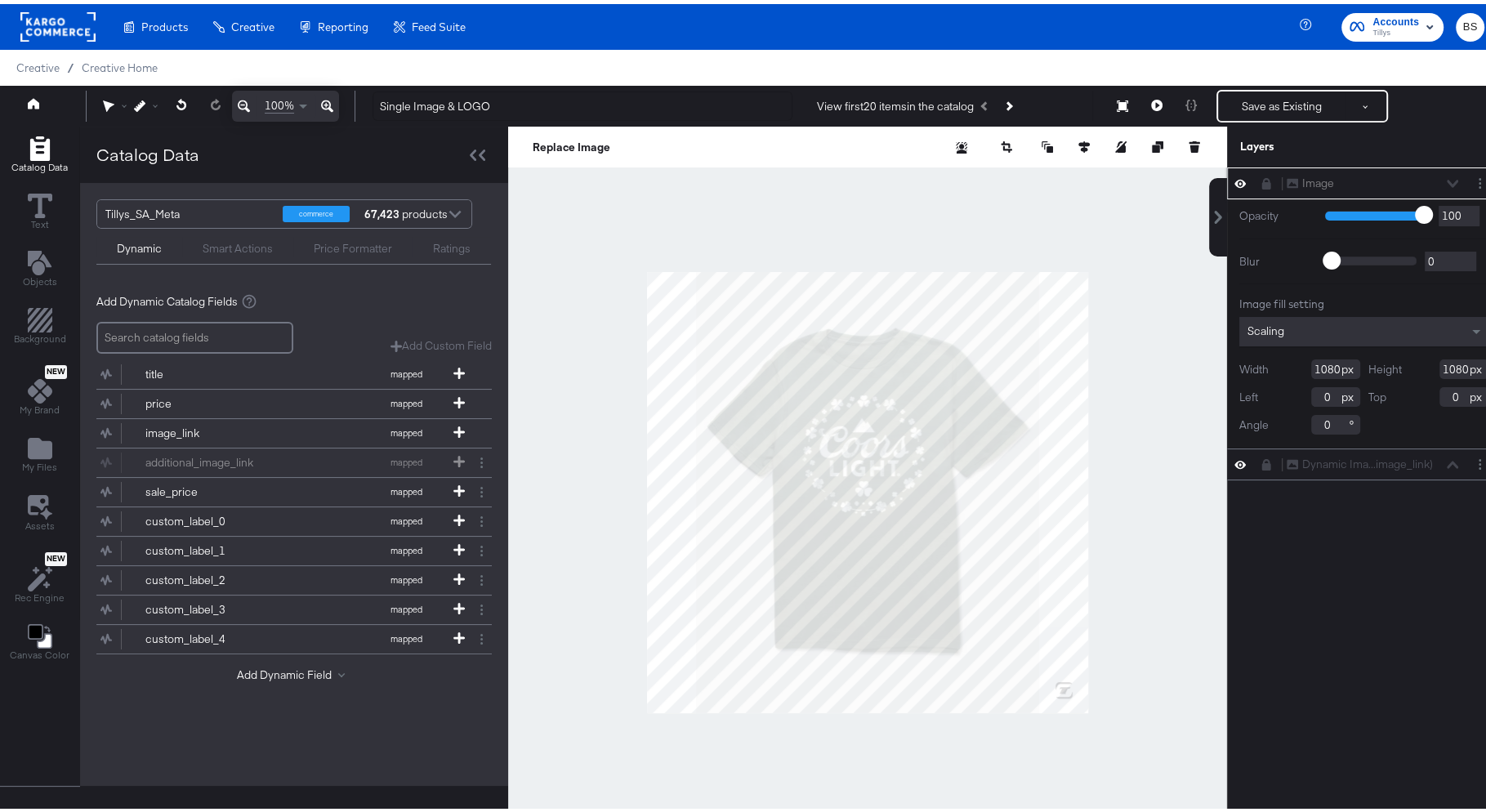 click 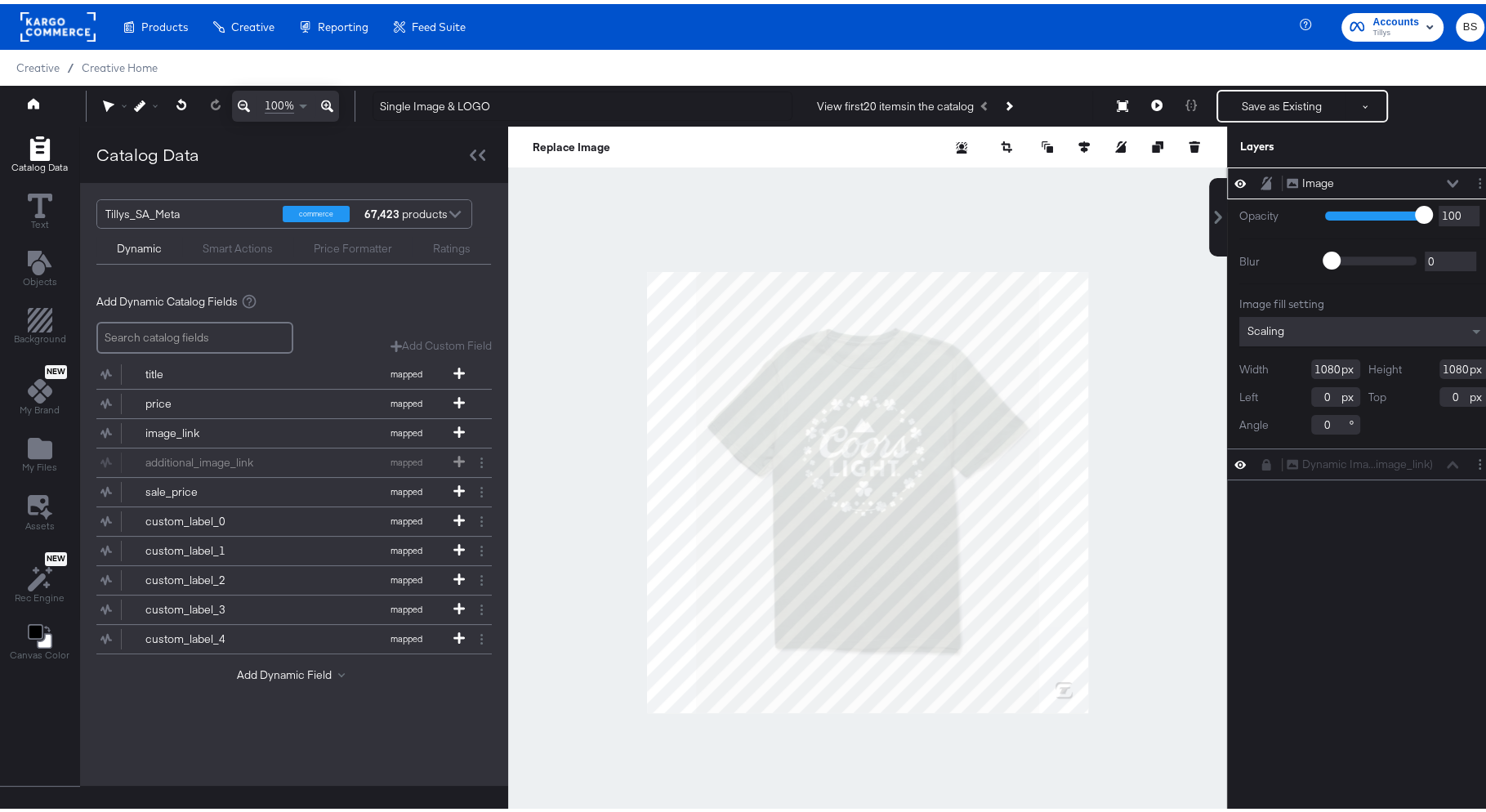 click at bounding box center (1453, 180) 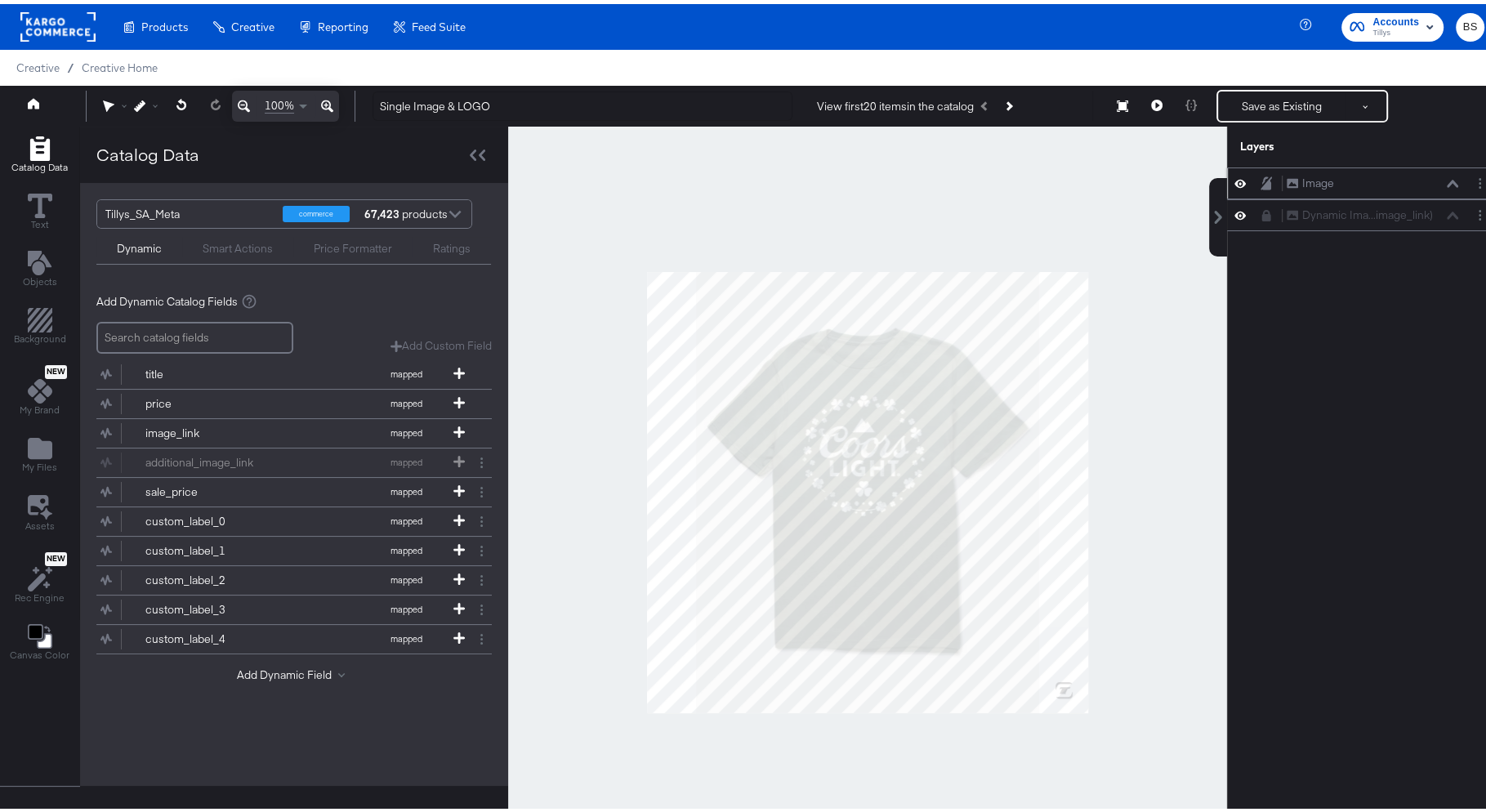 click at bounding box center [1453, 180] 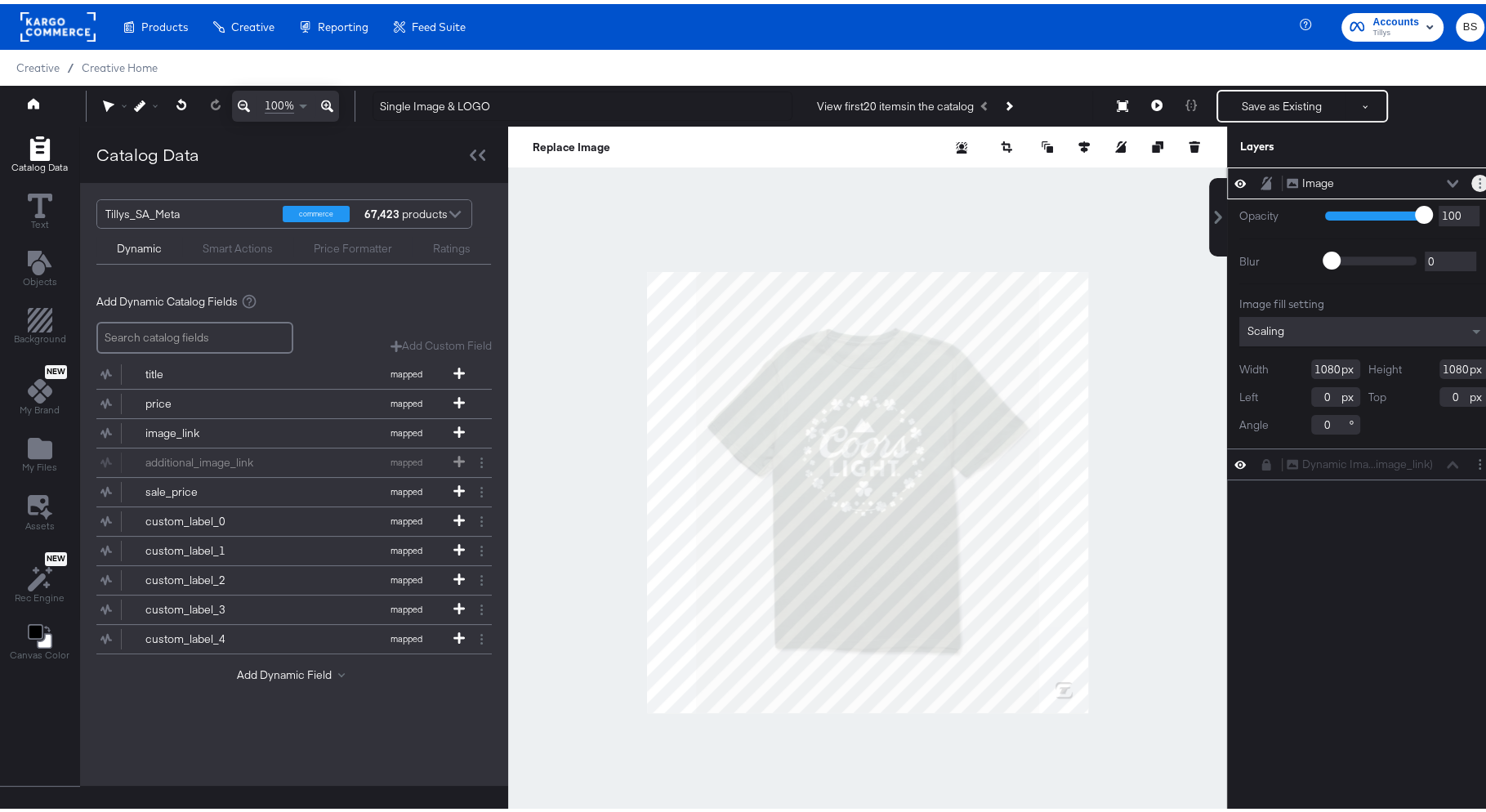 click at bounding box center [1479, 179] 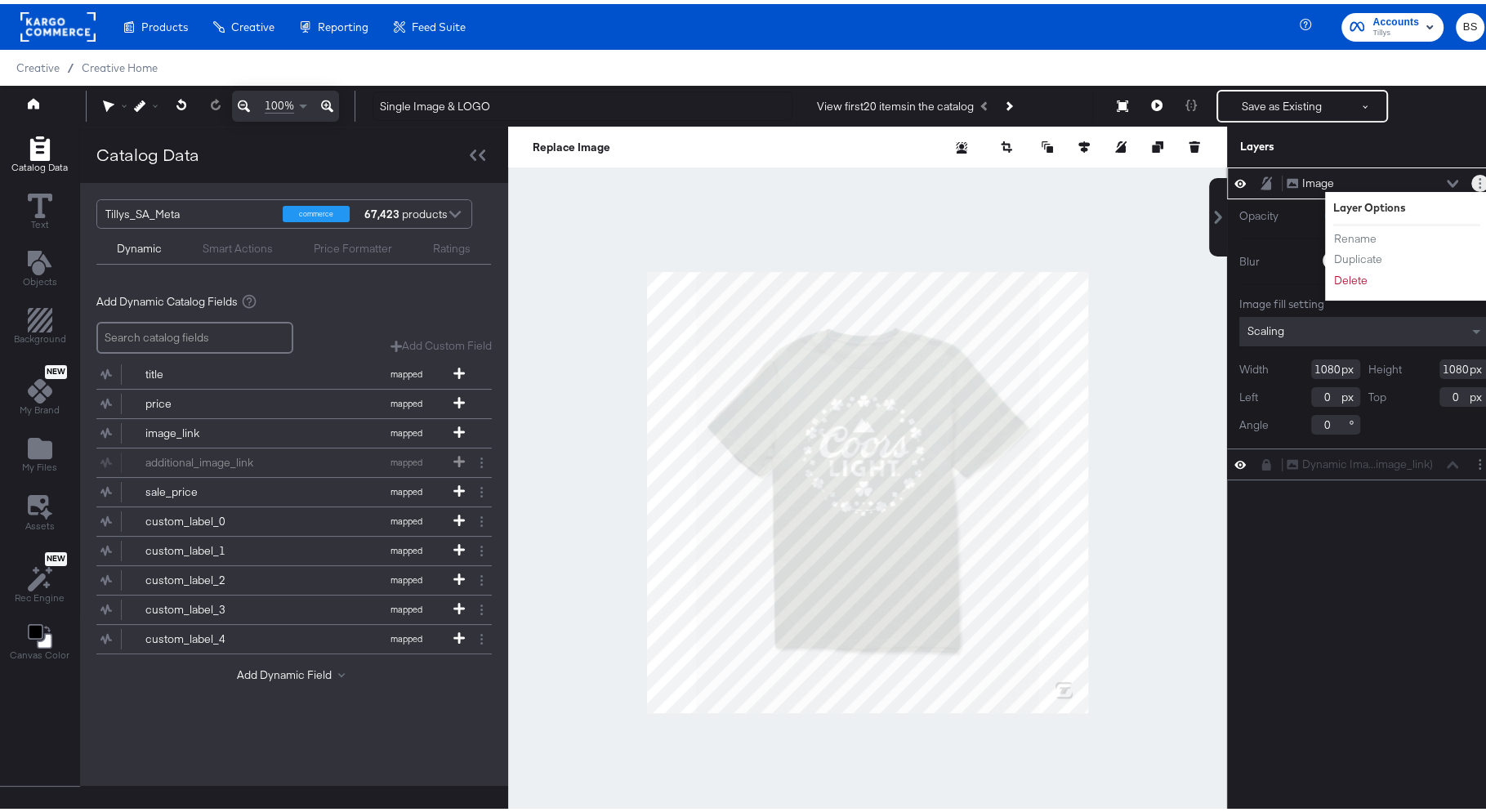 click at bounding box center [1479, 179] 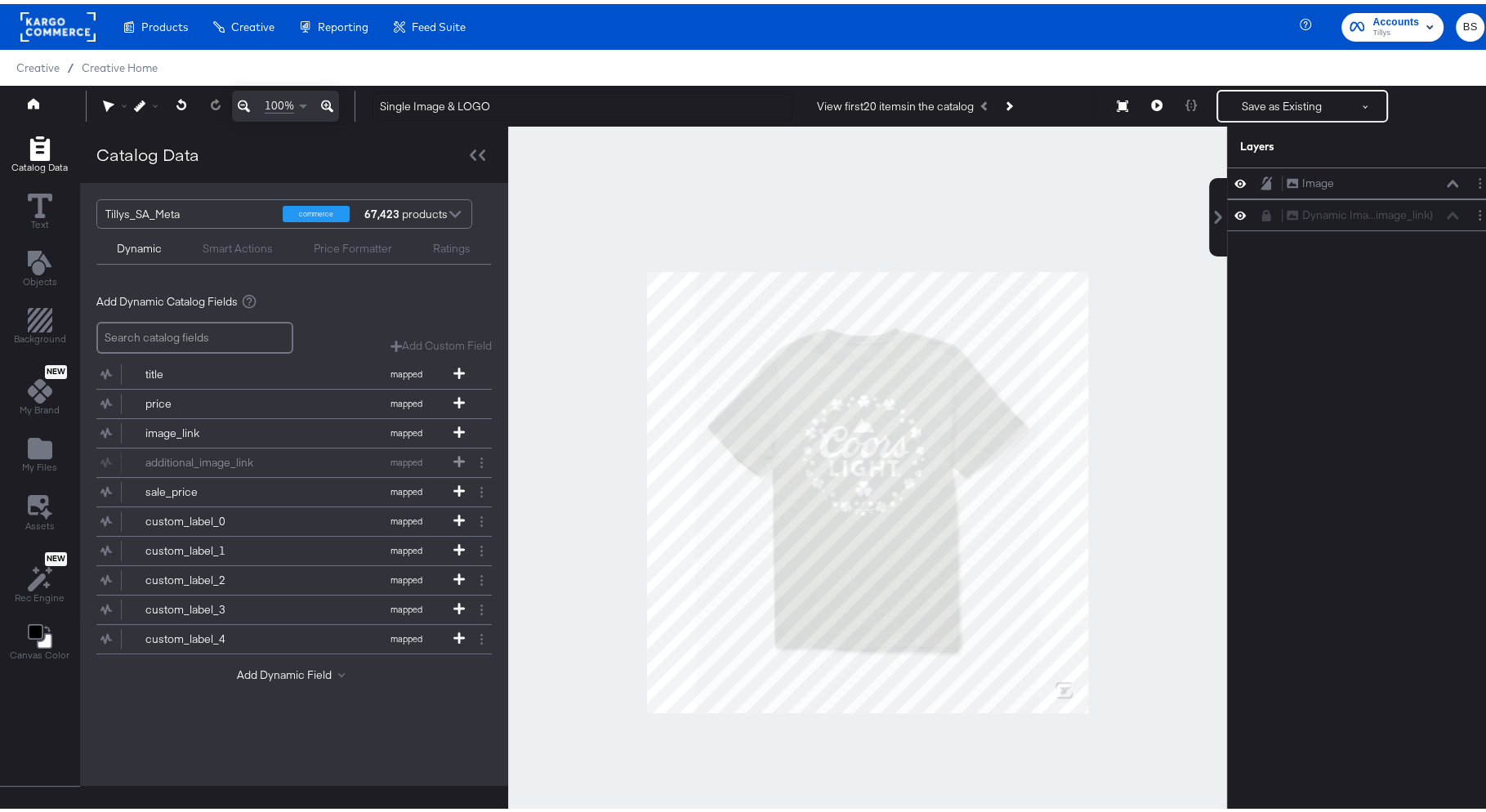 click at bounding box center (868, 488) 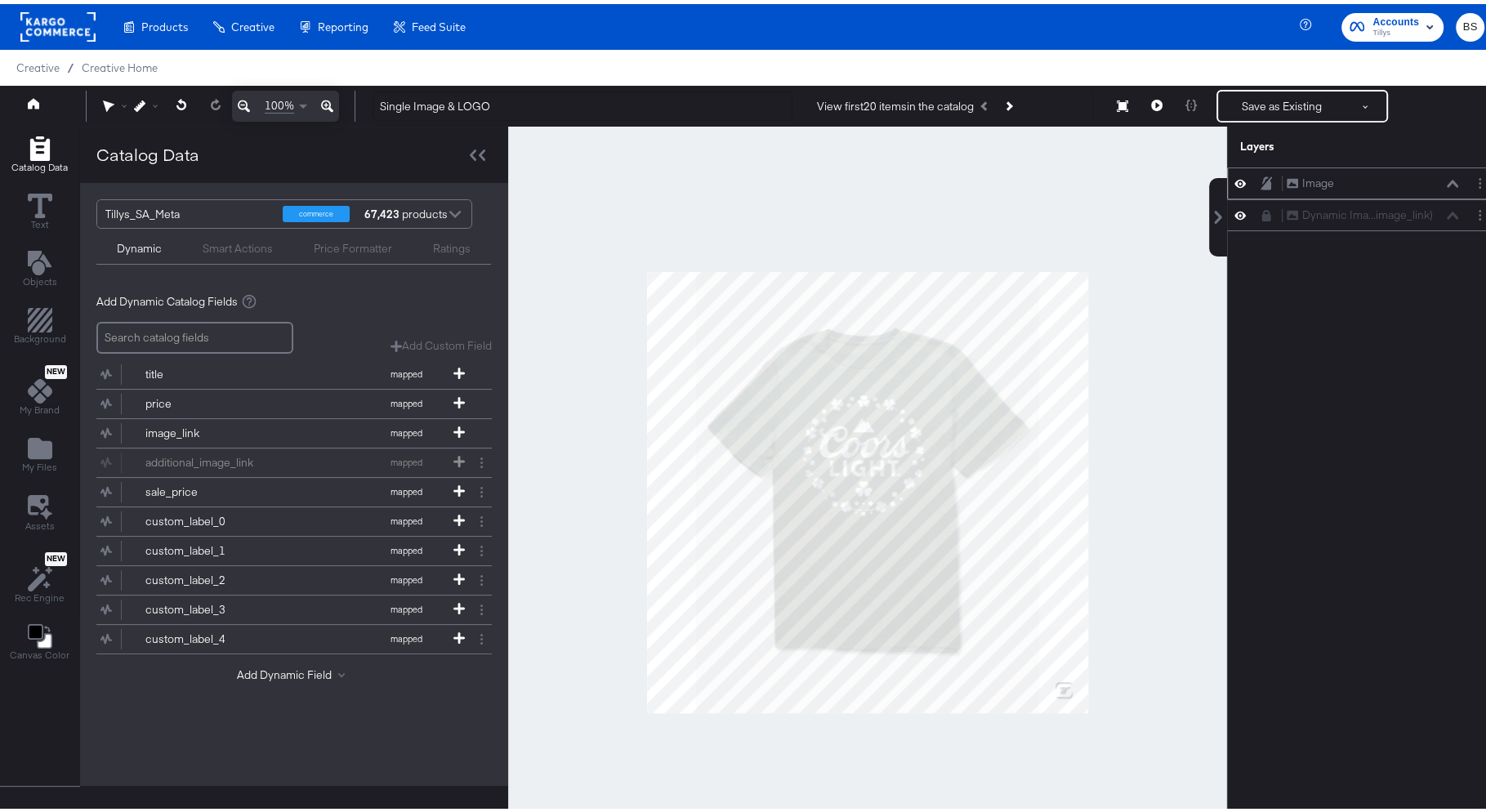 click on "Image Image" at bounding box center (1363, 179) 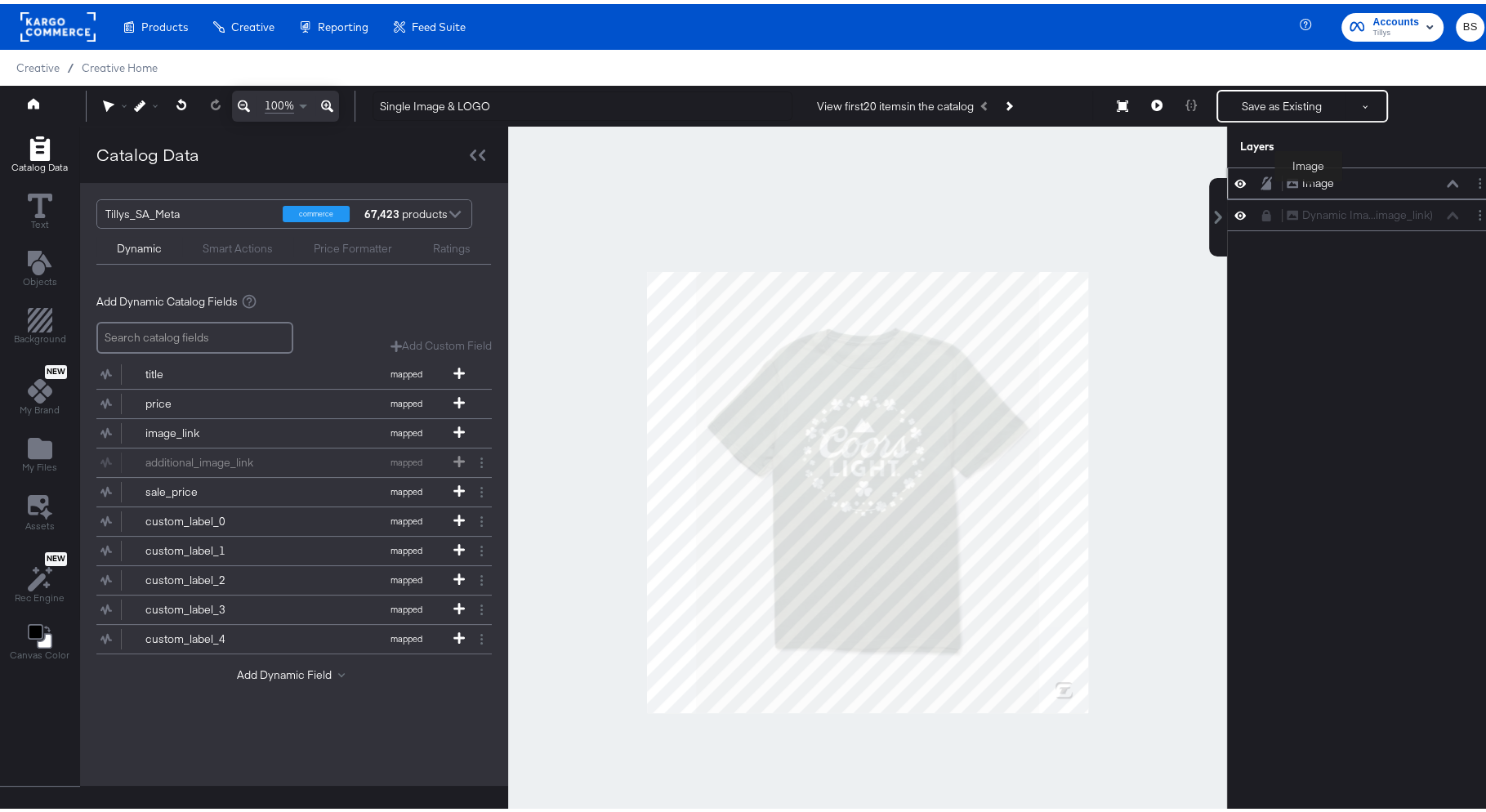 click on "Image" at bounding box center [1318, 179] 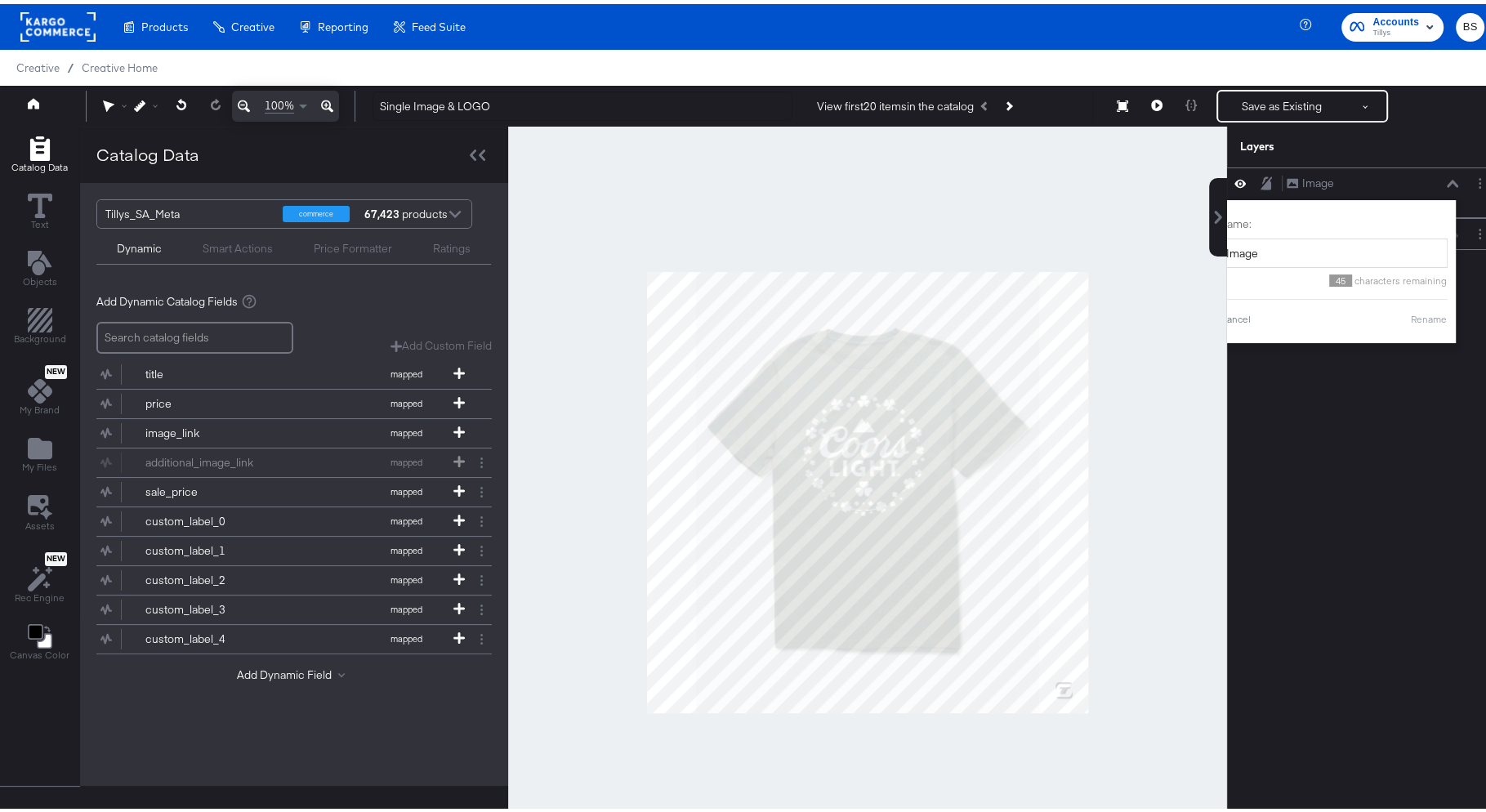 click on "Layers" at bounding box center (1323, 142) 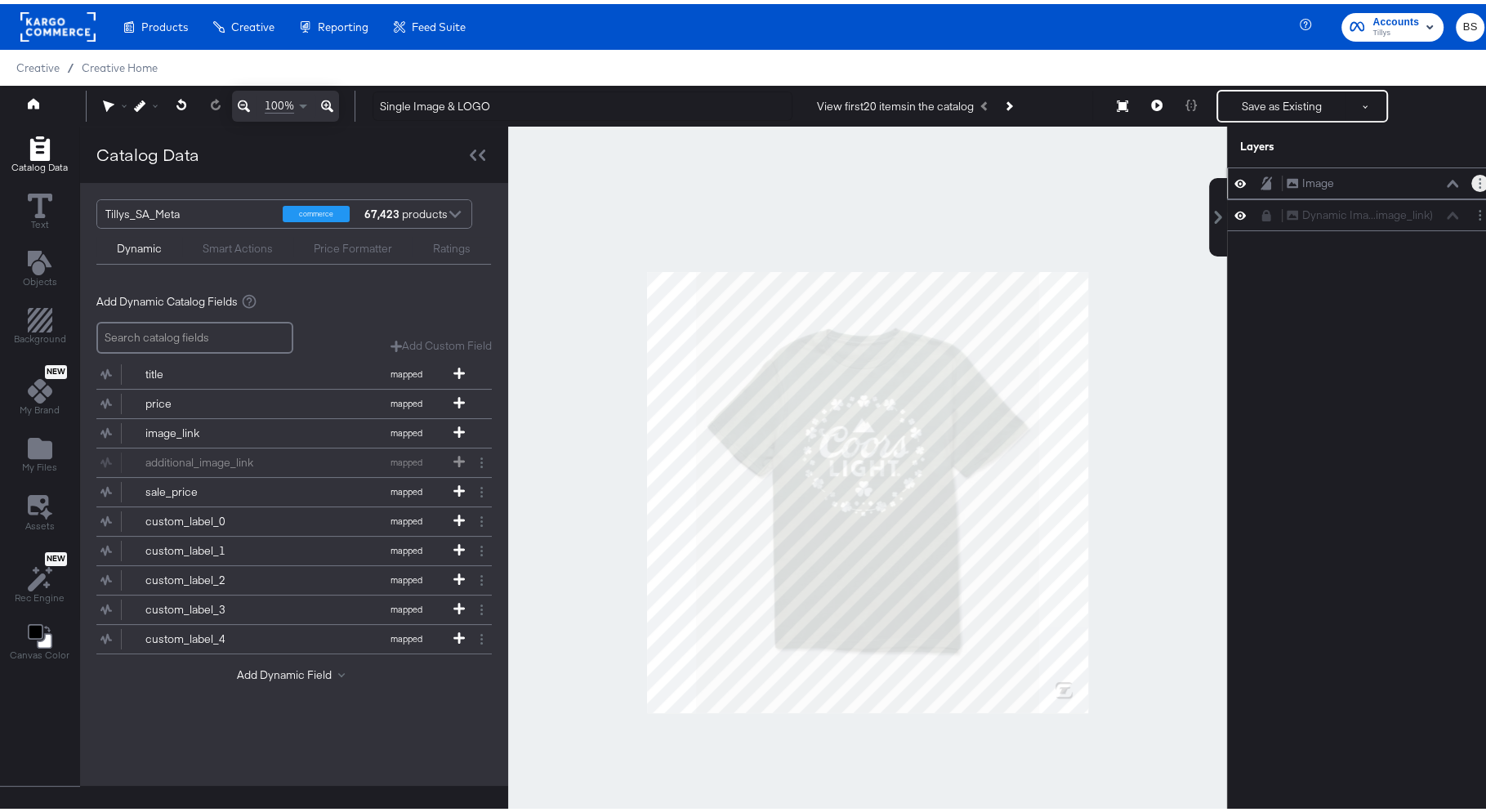 click at bounding box center [1479, 179] 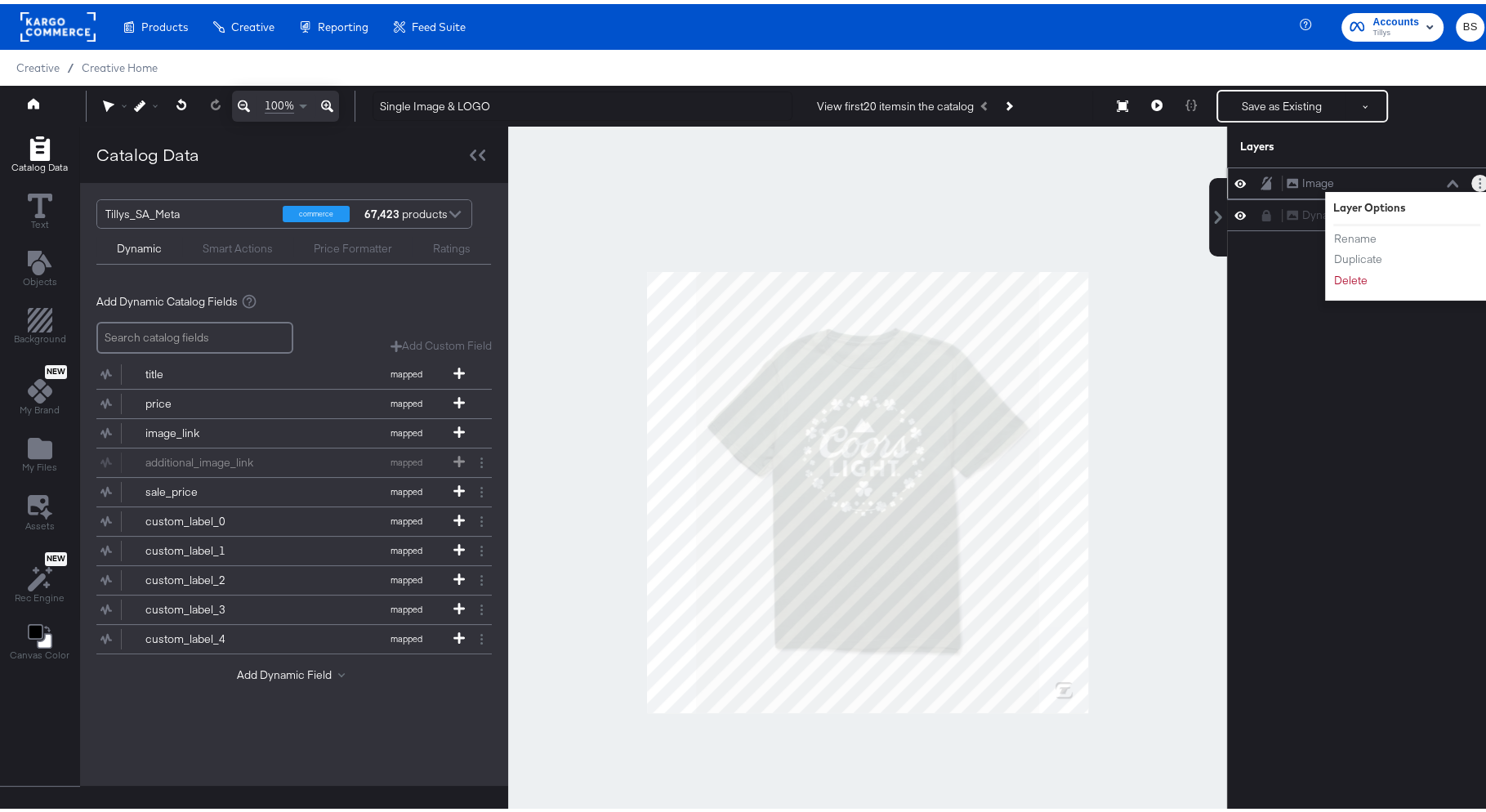 click at bounding box center (1479, 179) 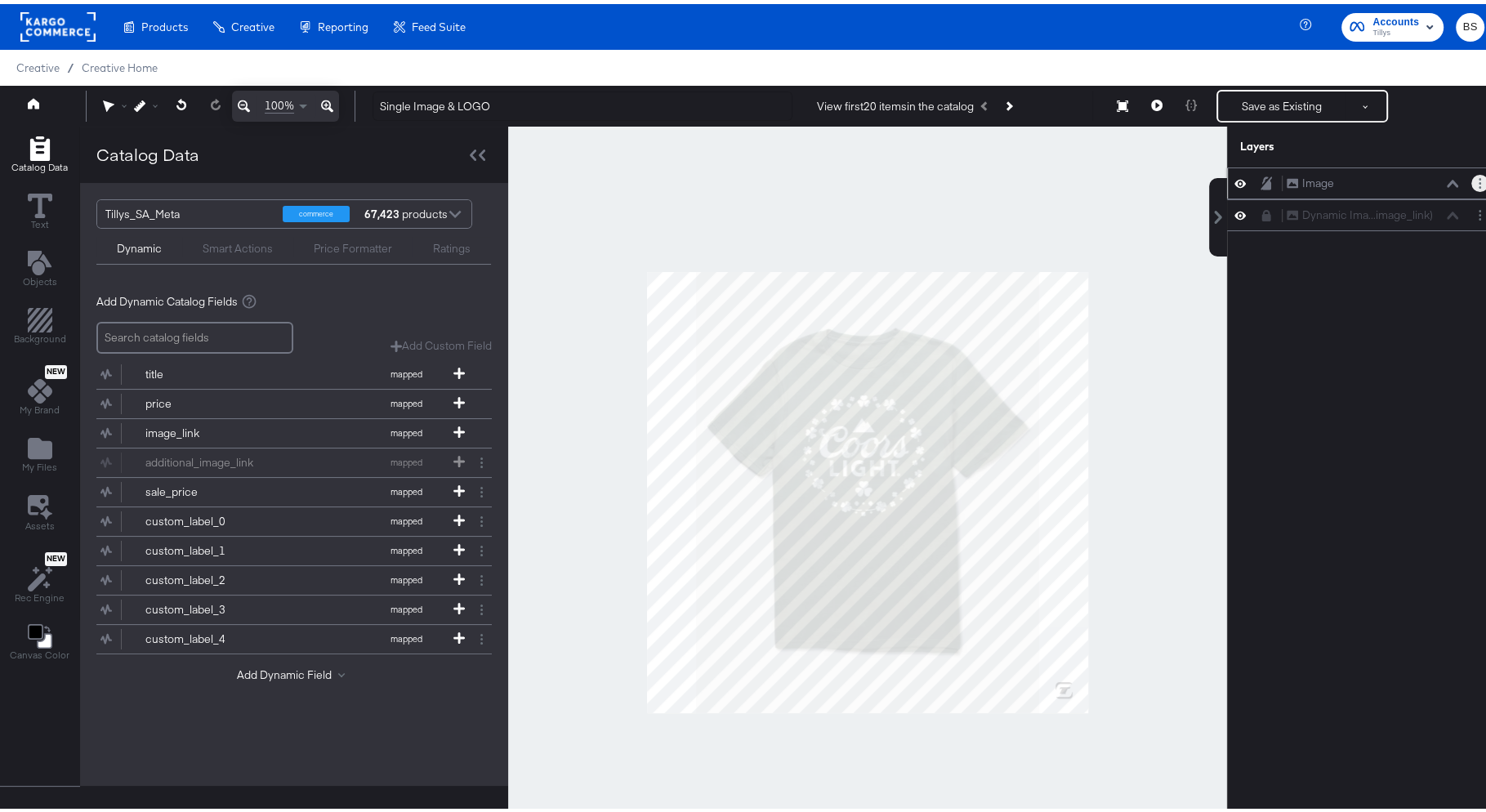 click 